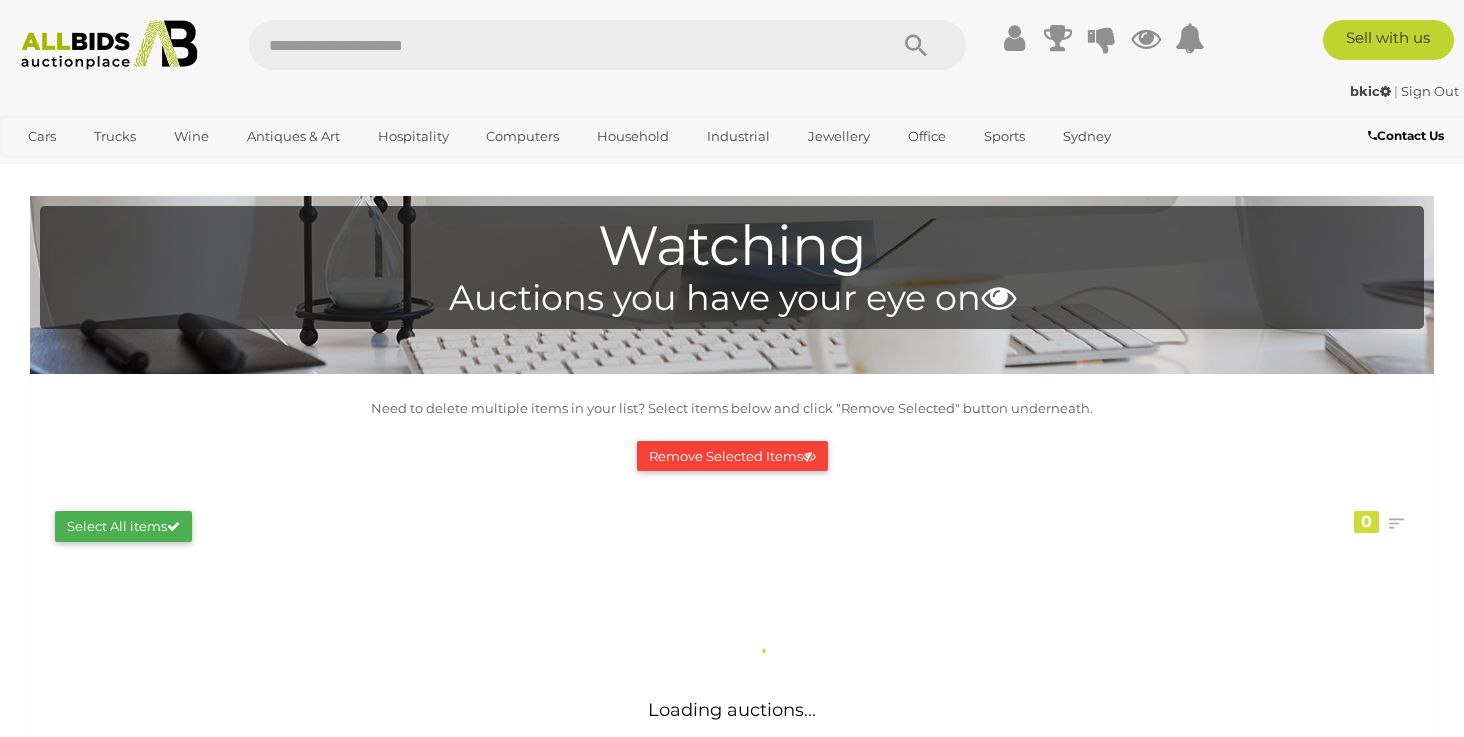 scroll, scrollTop: 0, scrollLeft: 0, axis: both 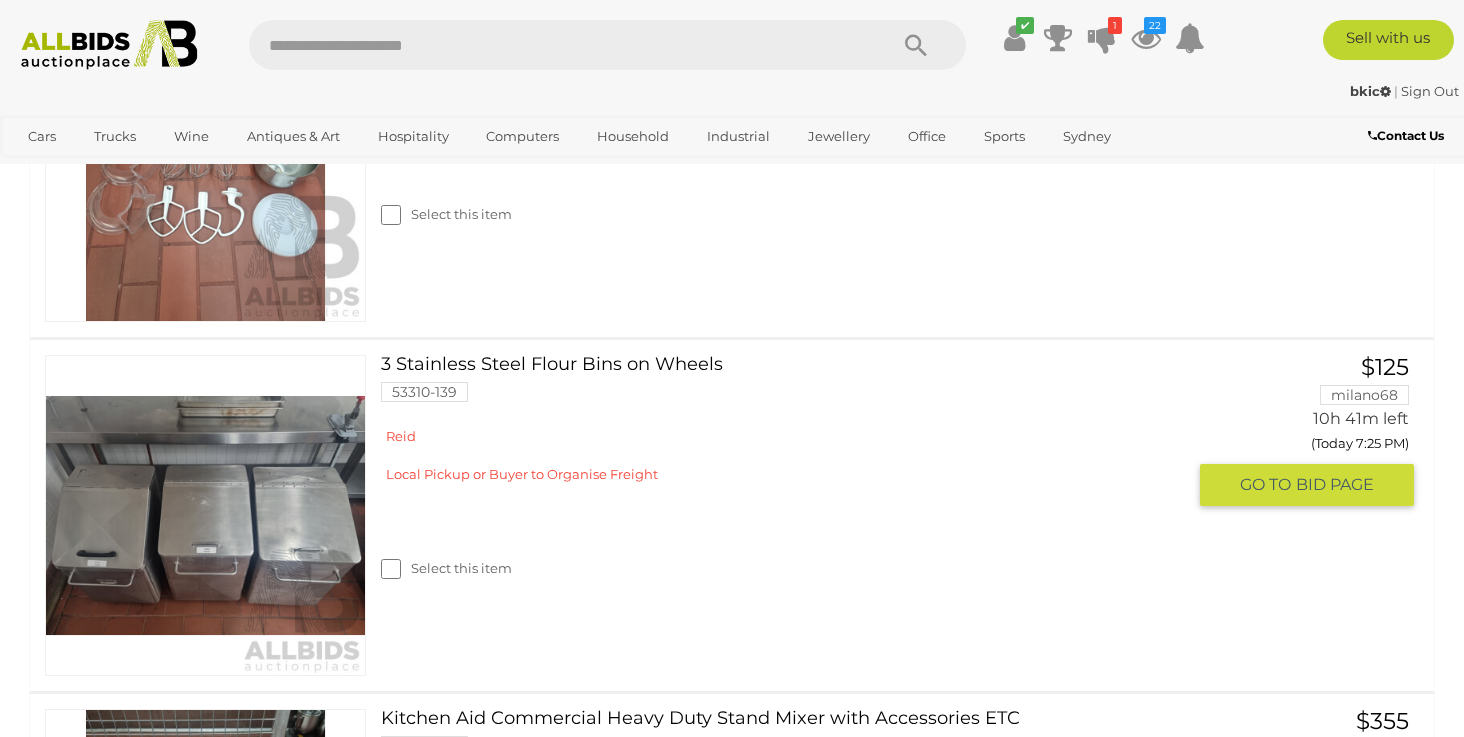 click on "3 Stainless Steel Flour Bins on Wheels
53310-139" at bounding box center [790, 386] 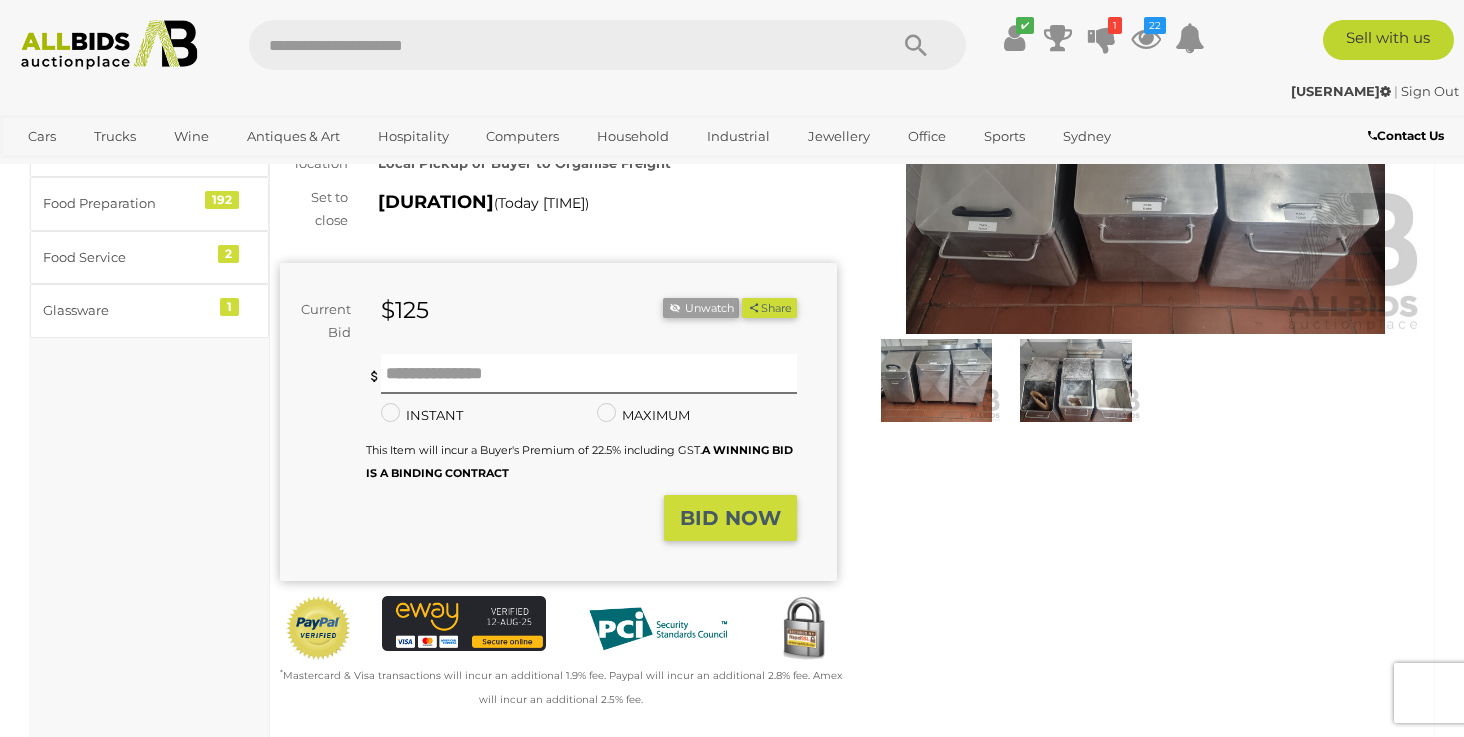 scroll, scrollTop: 123, scrollLeft: 0, axis: vertical 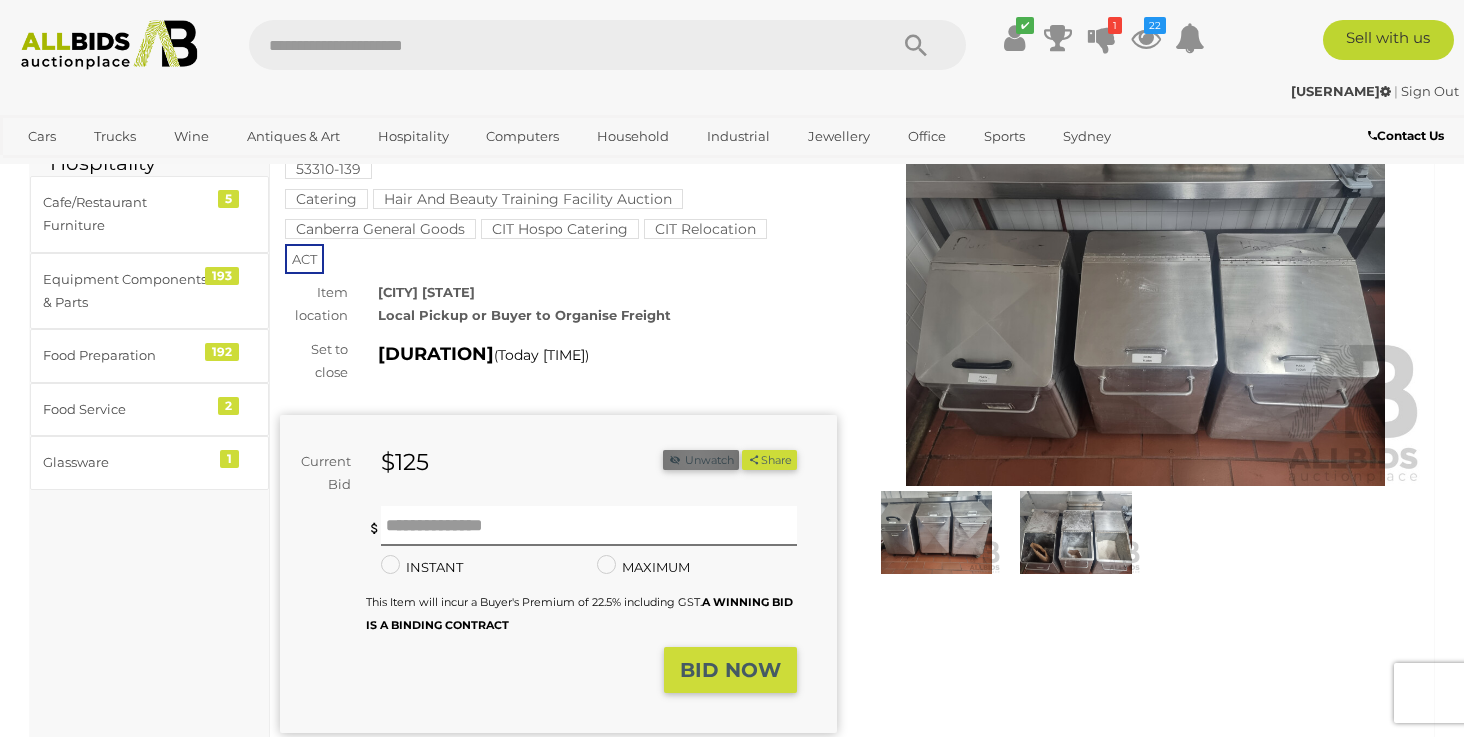 click on "Unwatch" at bounding box center [701, 460] 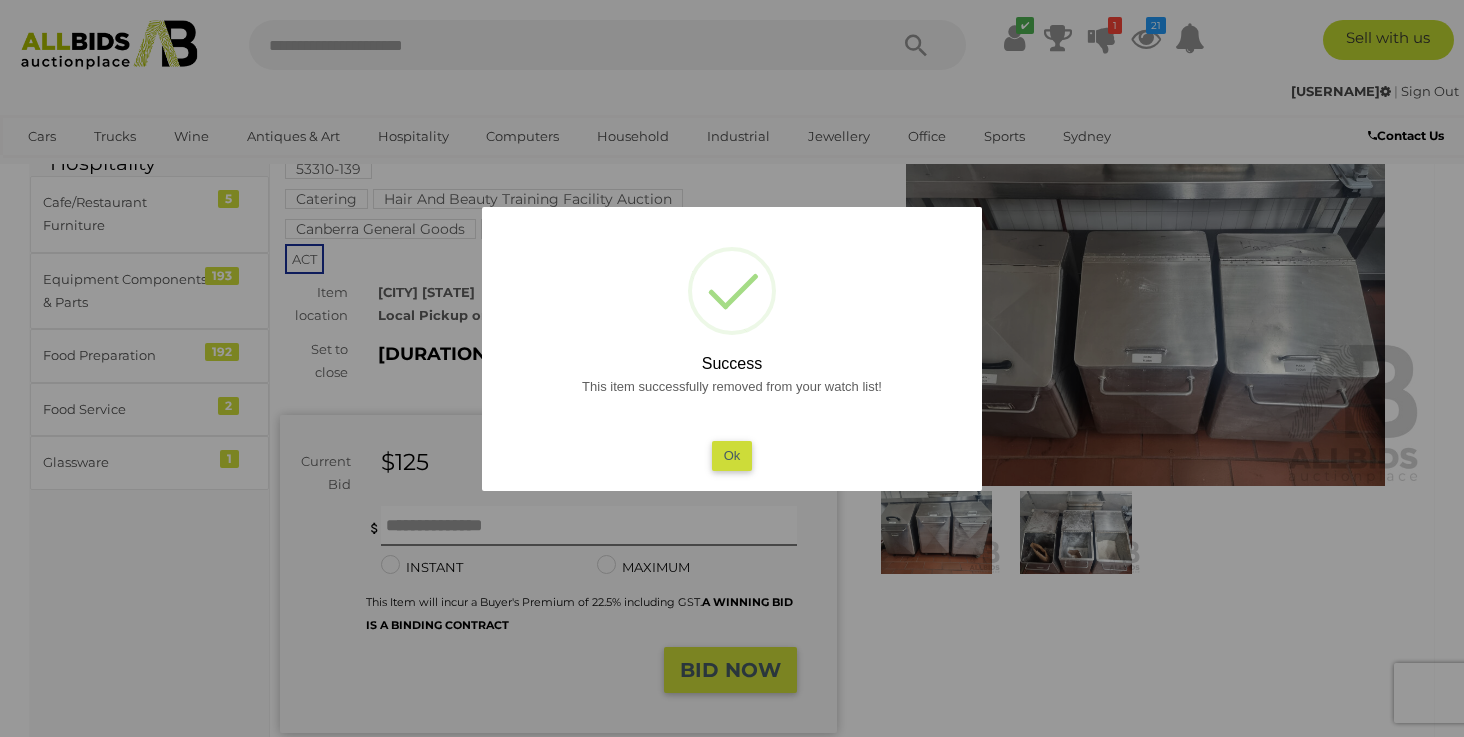 click at bounding box center (732, 368) 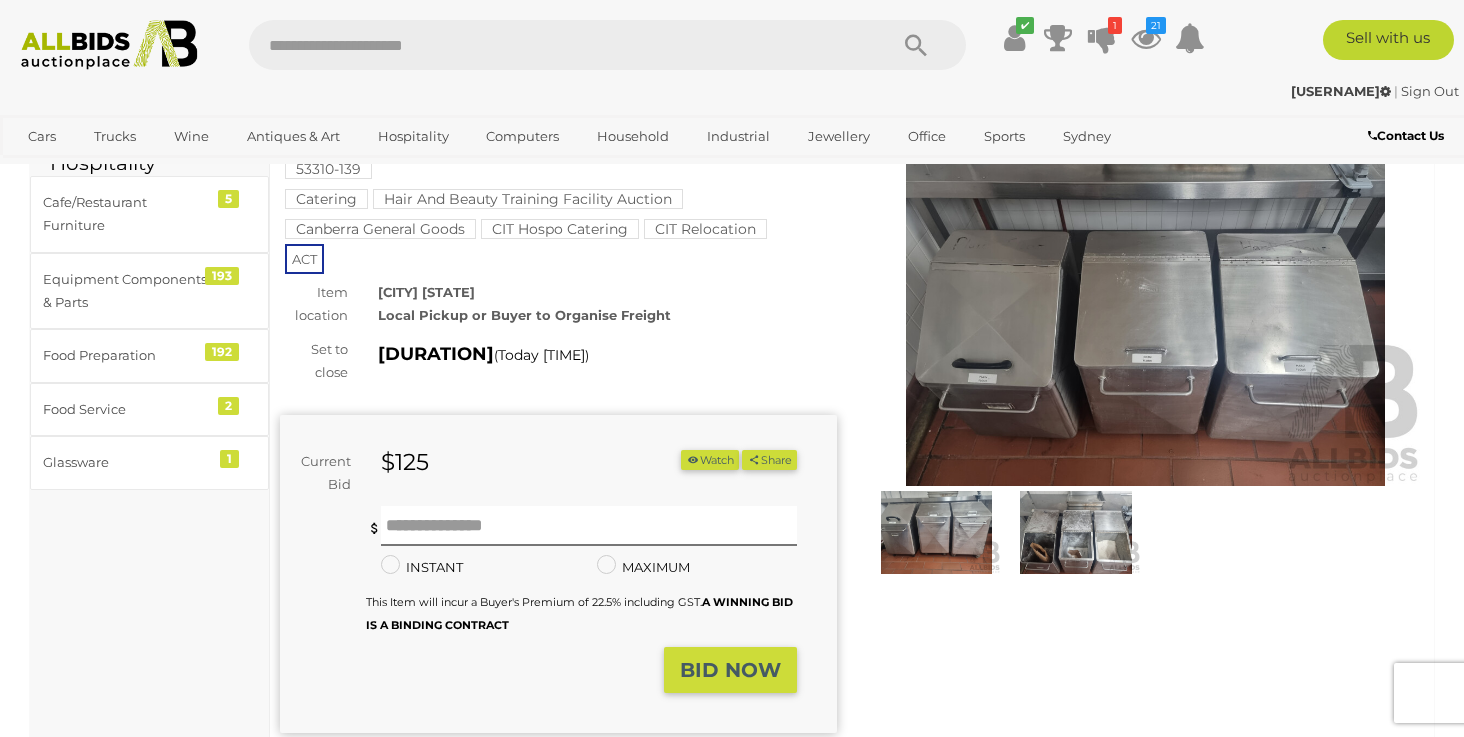 click on "21" at bounding box center (1156, 25) 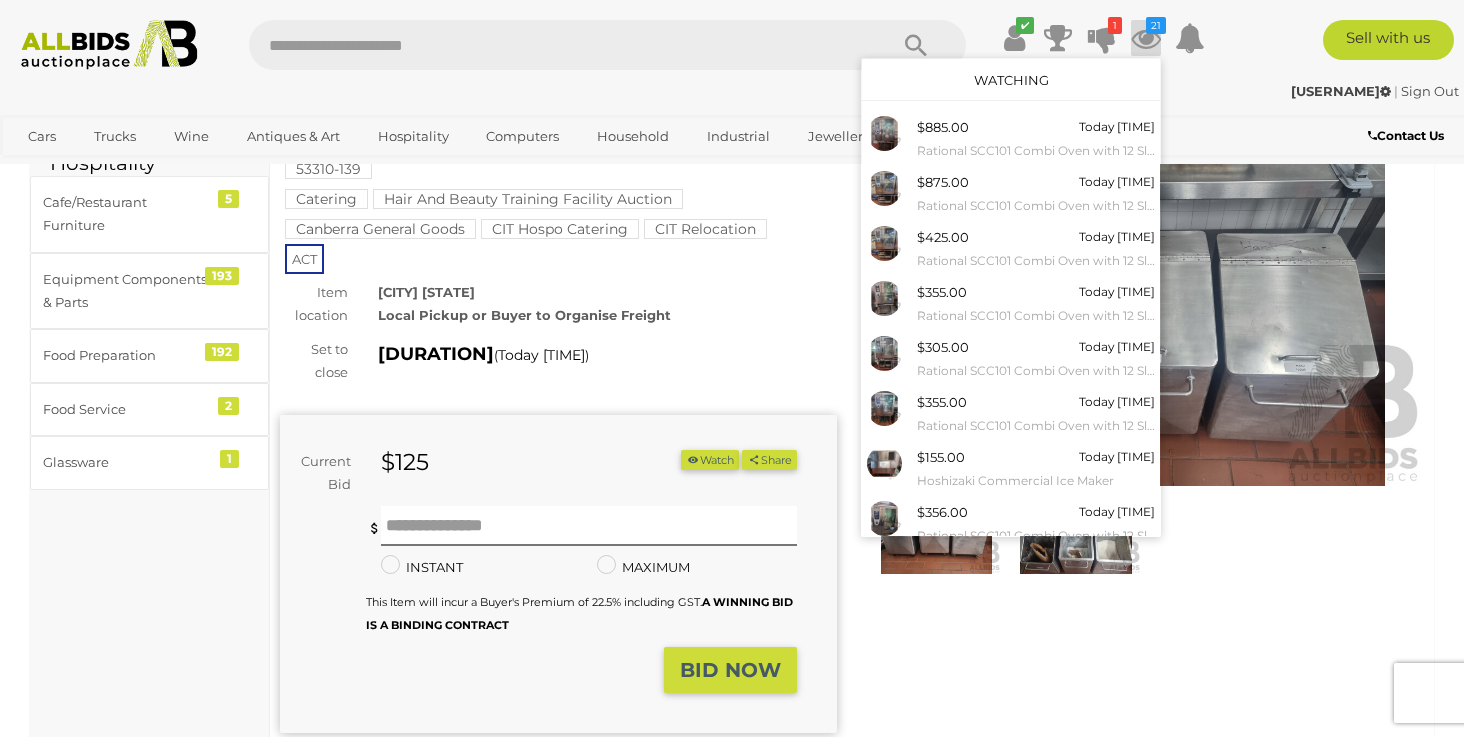 click on "Watching" at bounding box center [1011, 80] 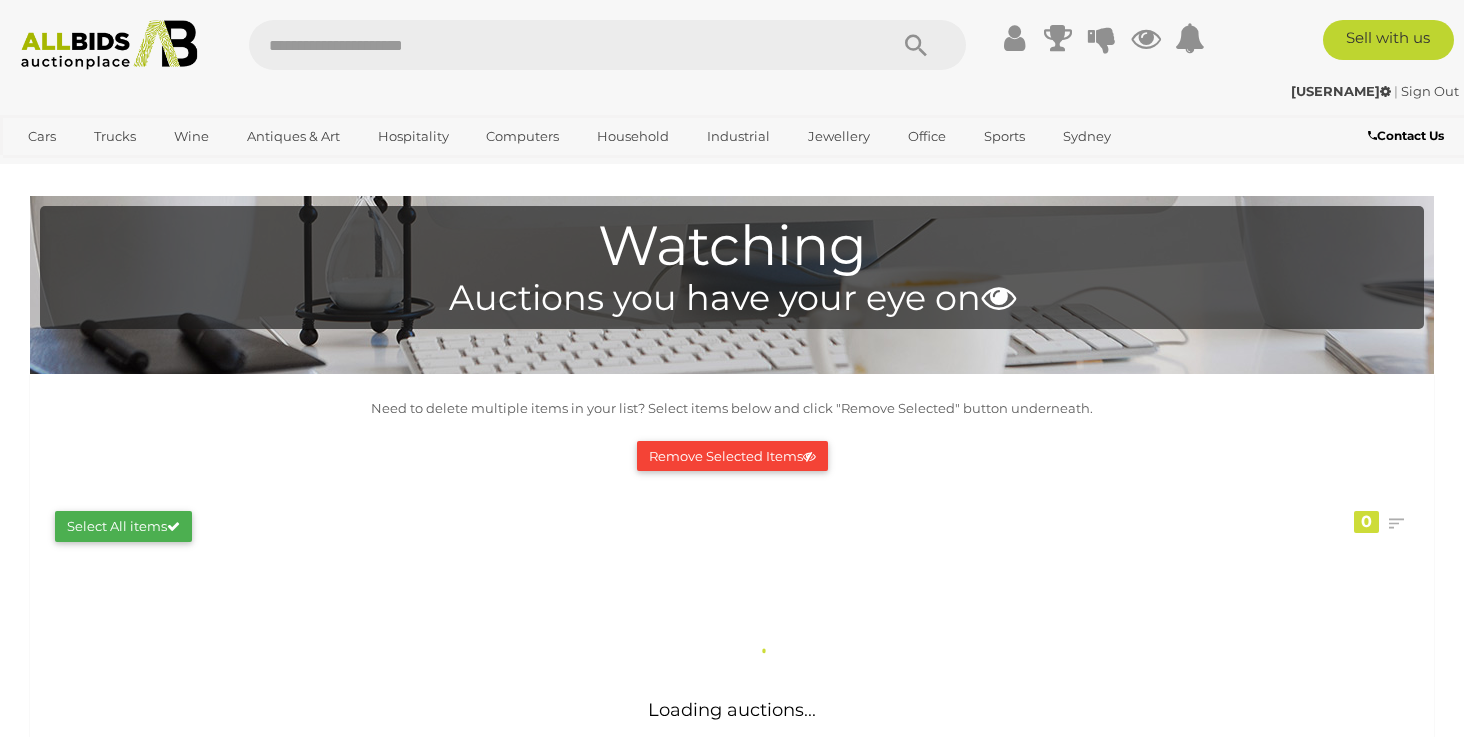 scroll, scrollTop: 0, scrollLeft: 0, axis: both 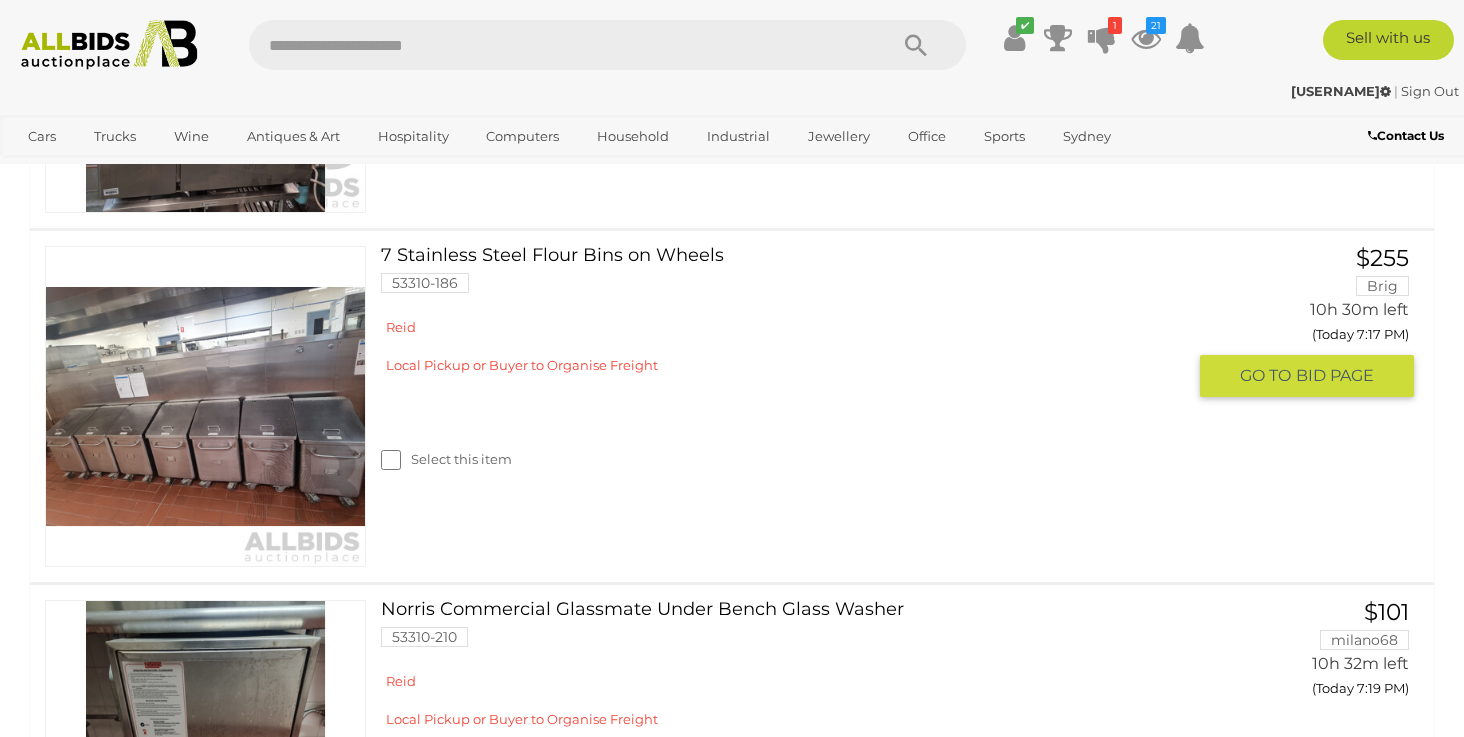 click on "[NUMBER] Stainless Steel Flour Bins on Wheels
[PRODUCT_CODE]" at bounding box center (790, 277) 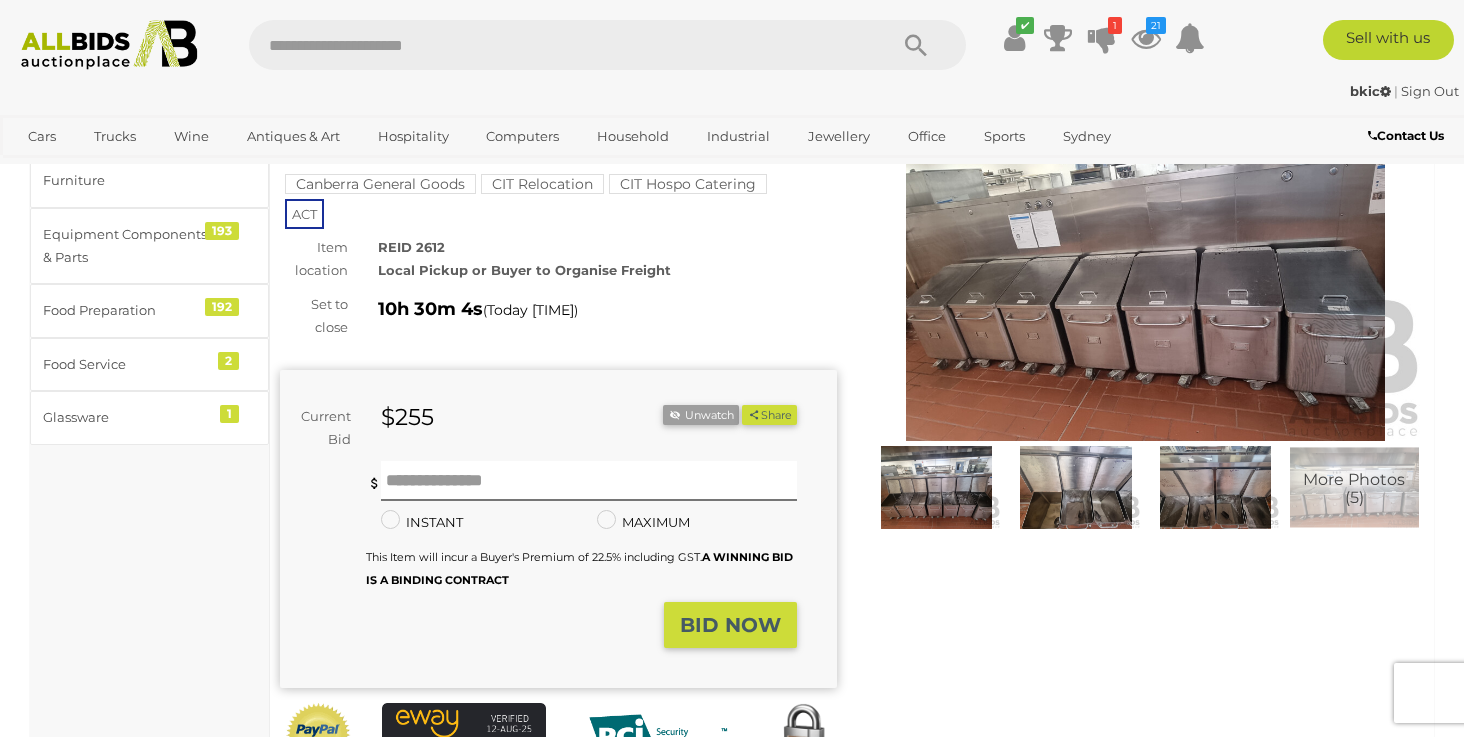 scroll, scrollTop: 239, scrollLeft: 0, axis: vertical 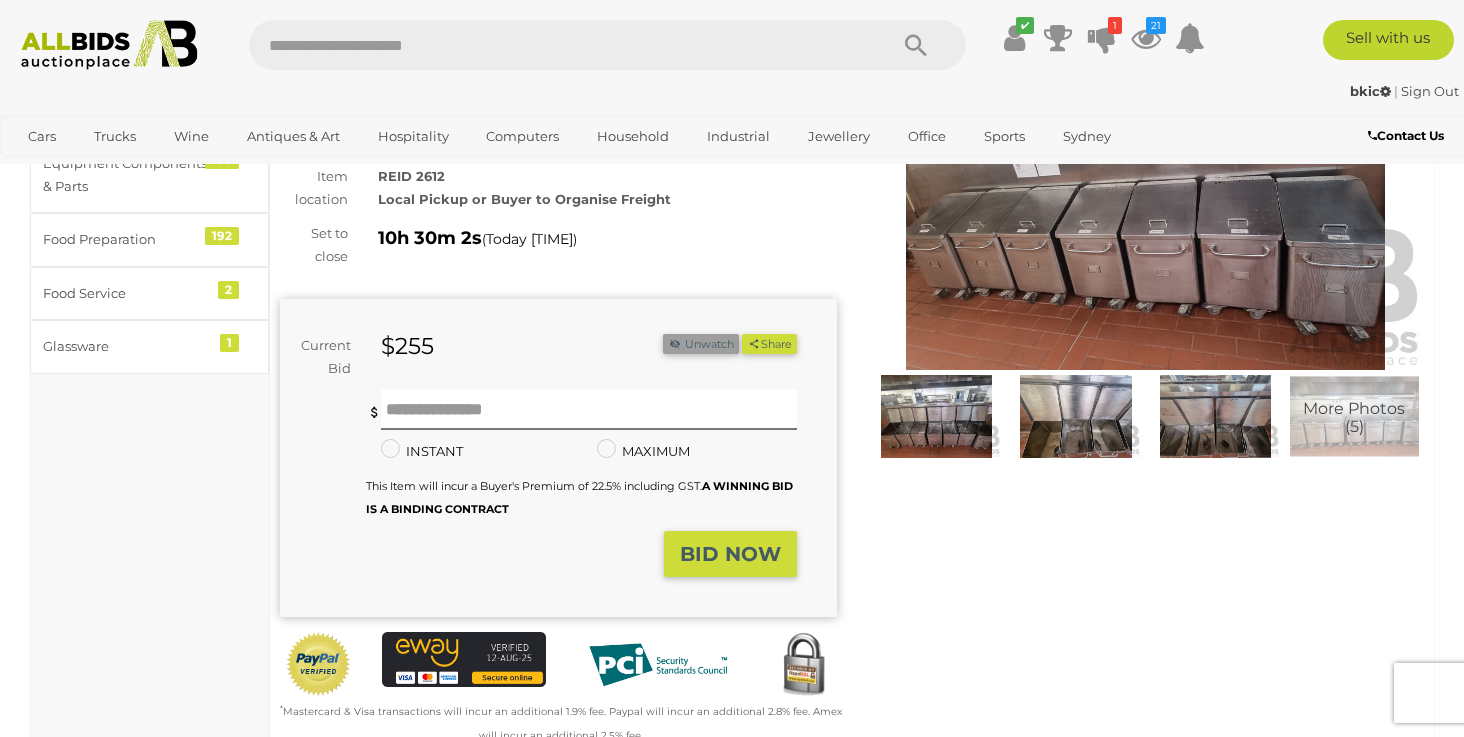 click on "Unwatch" at bounding box center [701, 344] 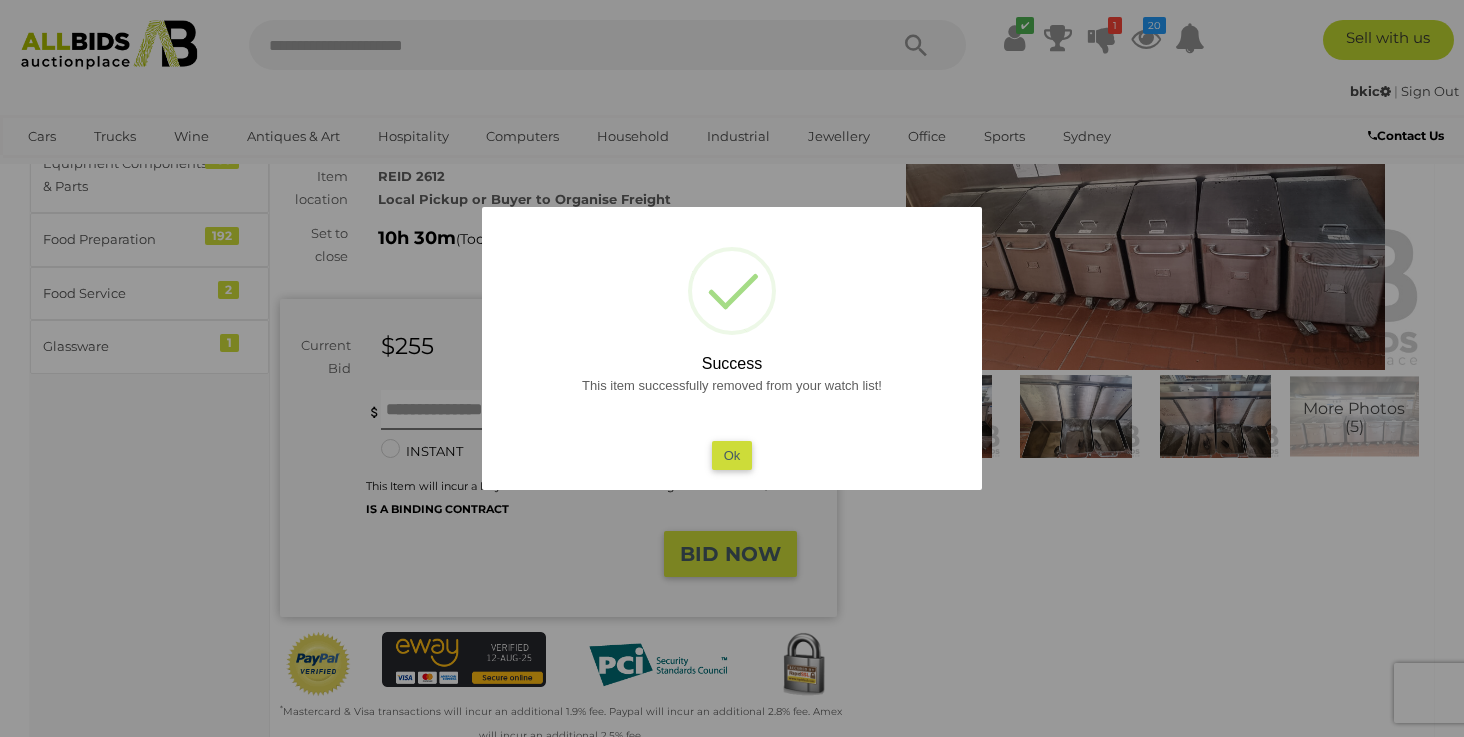 click on "Ok" at bounding box center (732, 455) 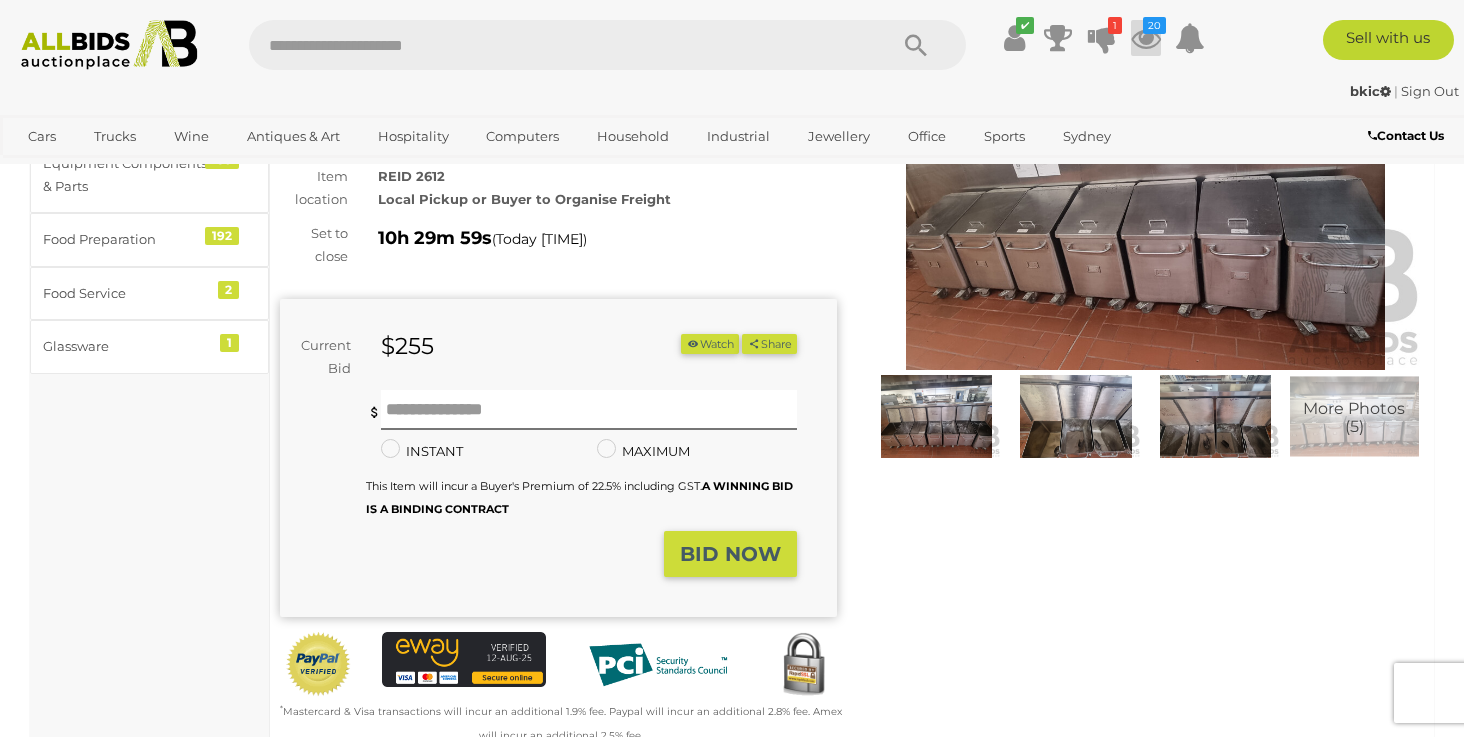 click on "20" at bounding box center (1154, 25) 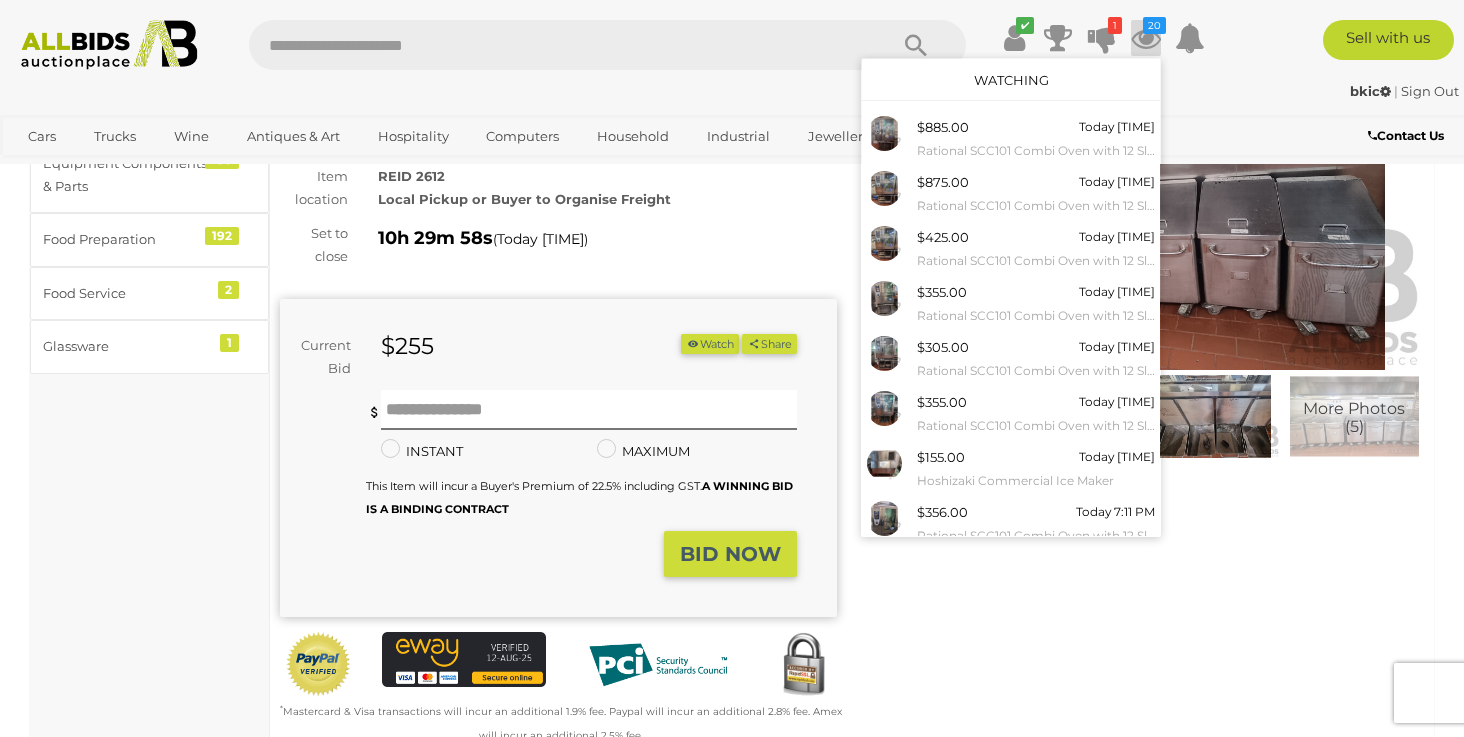 click on "Watching" at bounding box center (1011, 80) 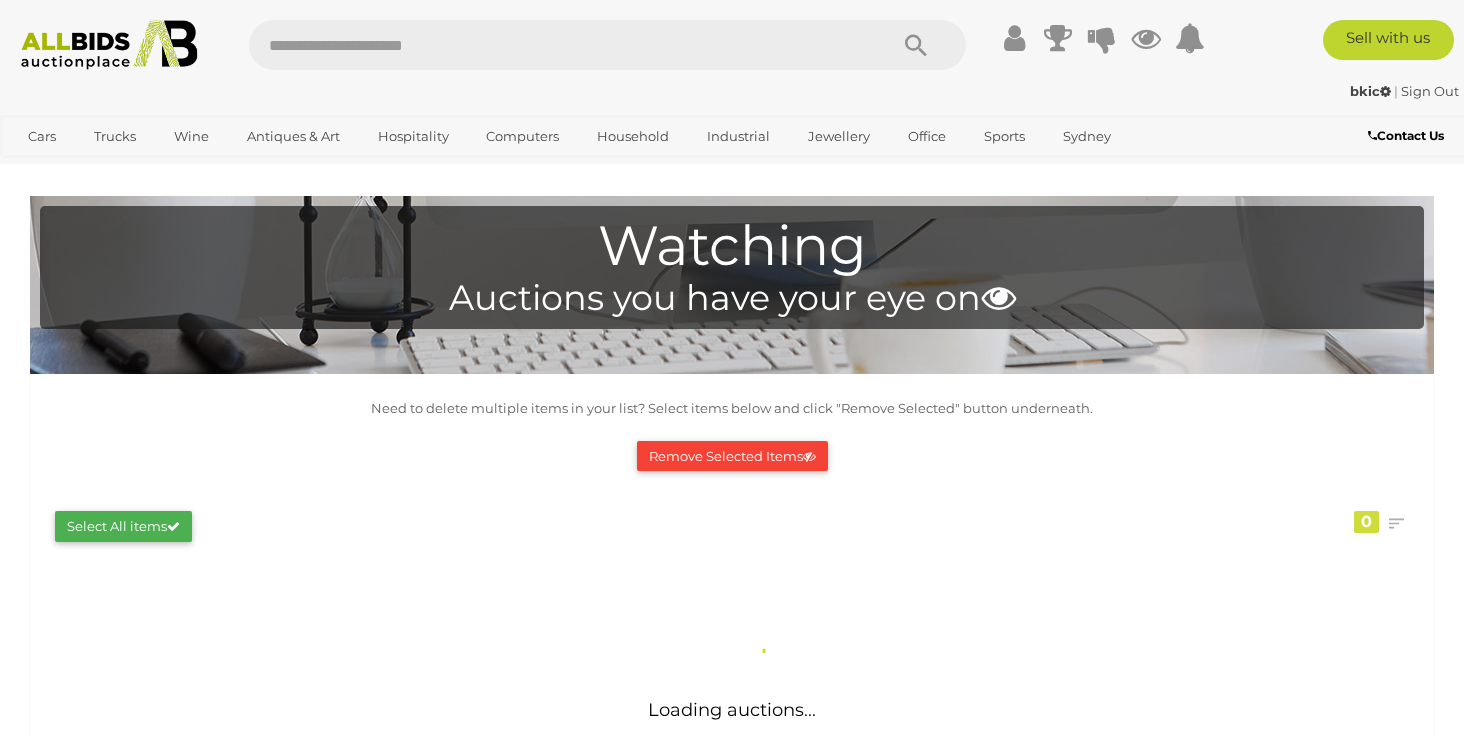 scroll, scrollTop: 0, scrollLeft: 0, axis: both 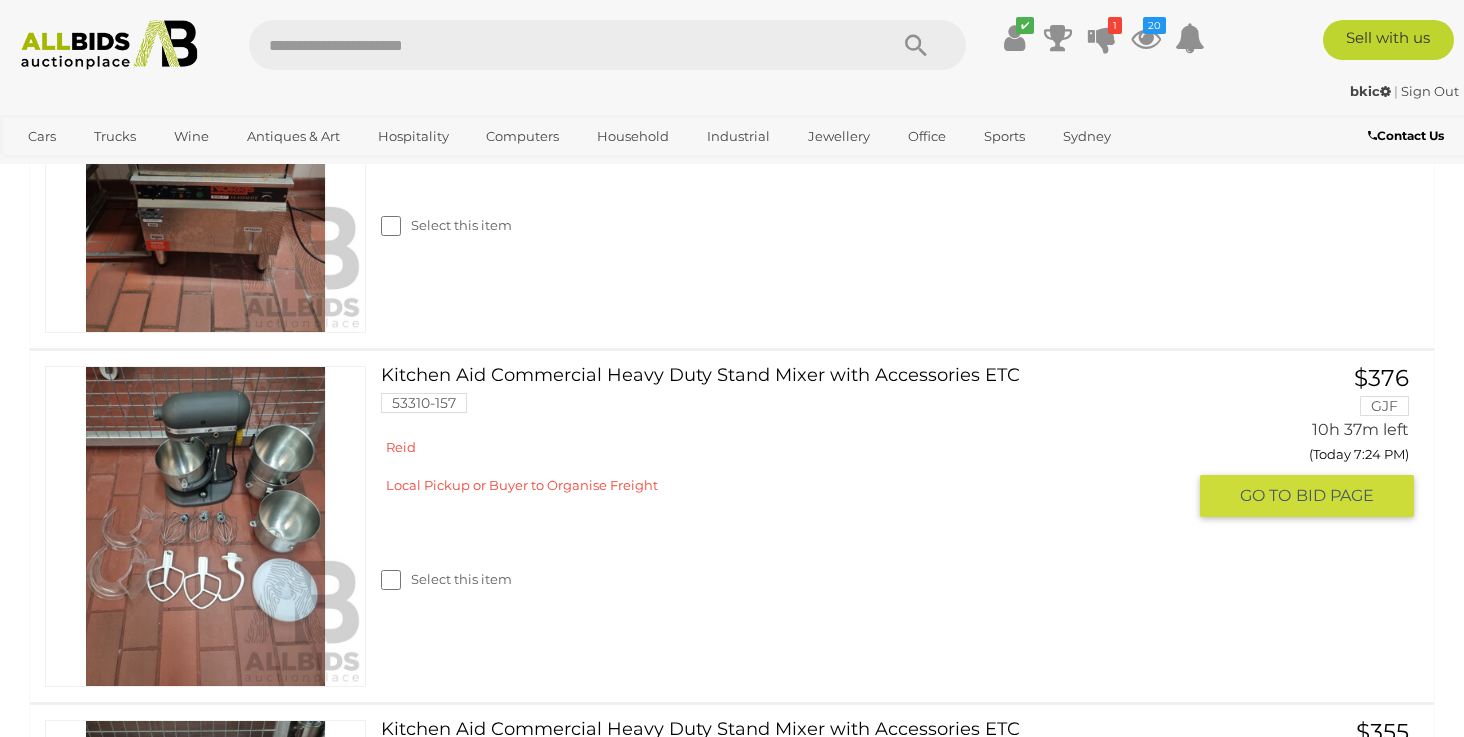 click on "Kitchen Aid Commercial Heavy Duty Stand Mixer with Accessories ETC
53310-157" at bounding box center (790, 397) 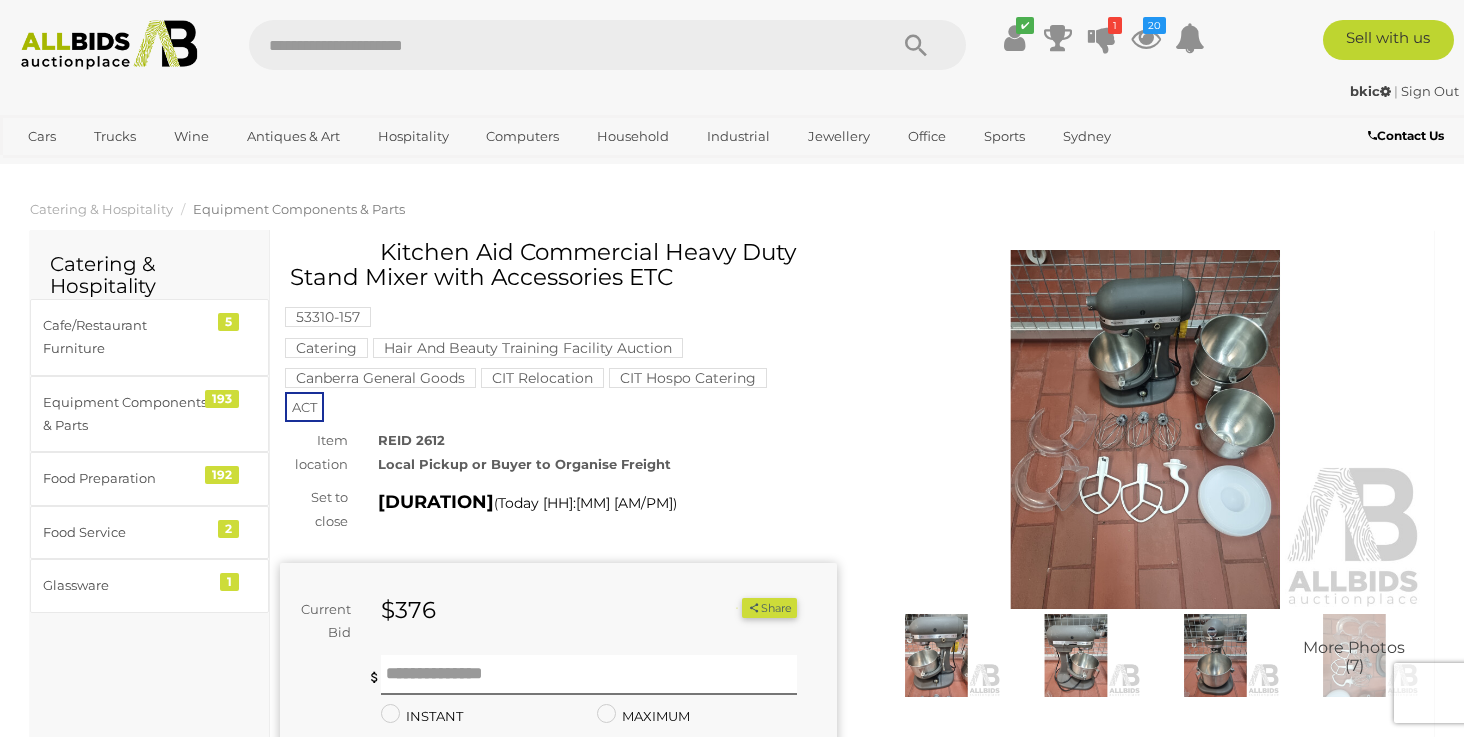 scroll, scrollTop: 0, scrollLeft: 0, axis: both 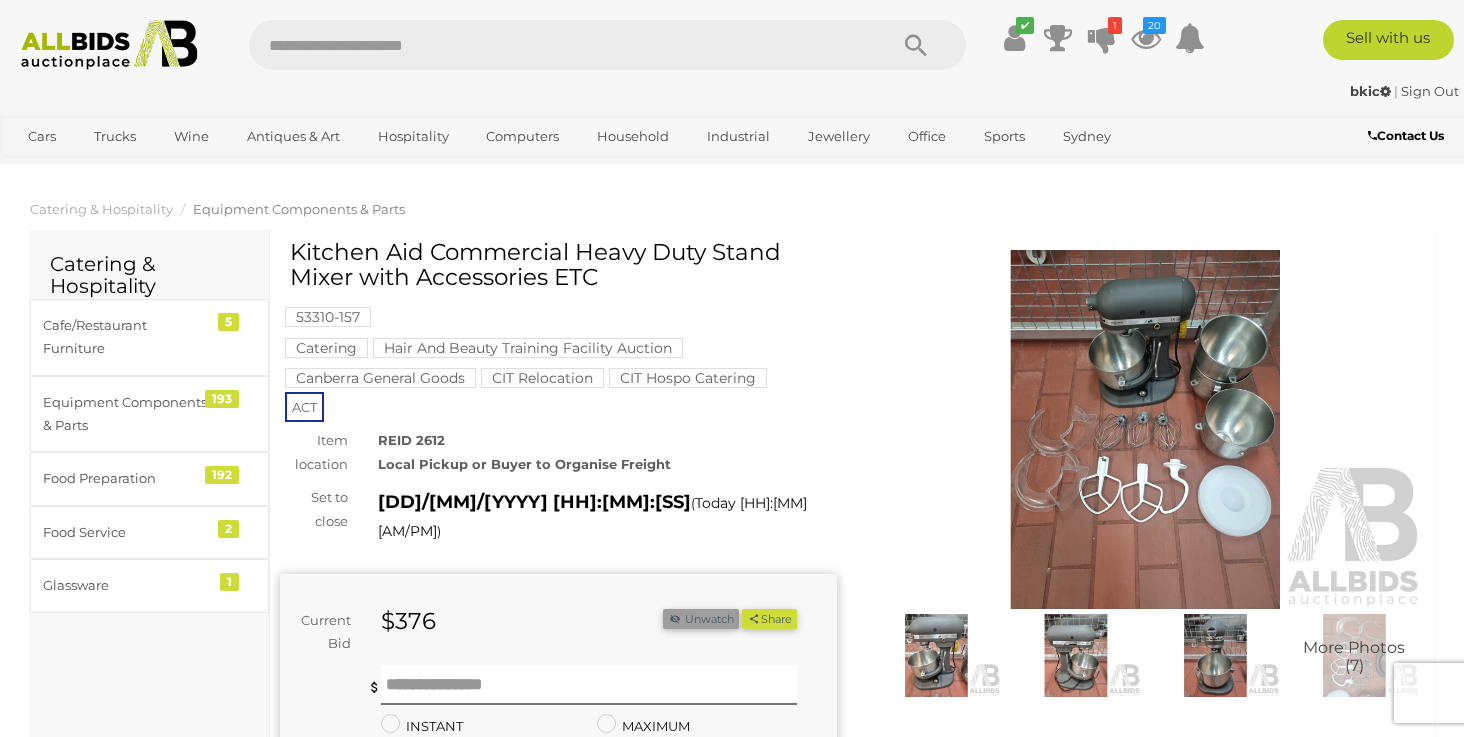 click on "Unwatch" at bounding box center (701, 619) 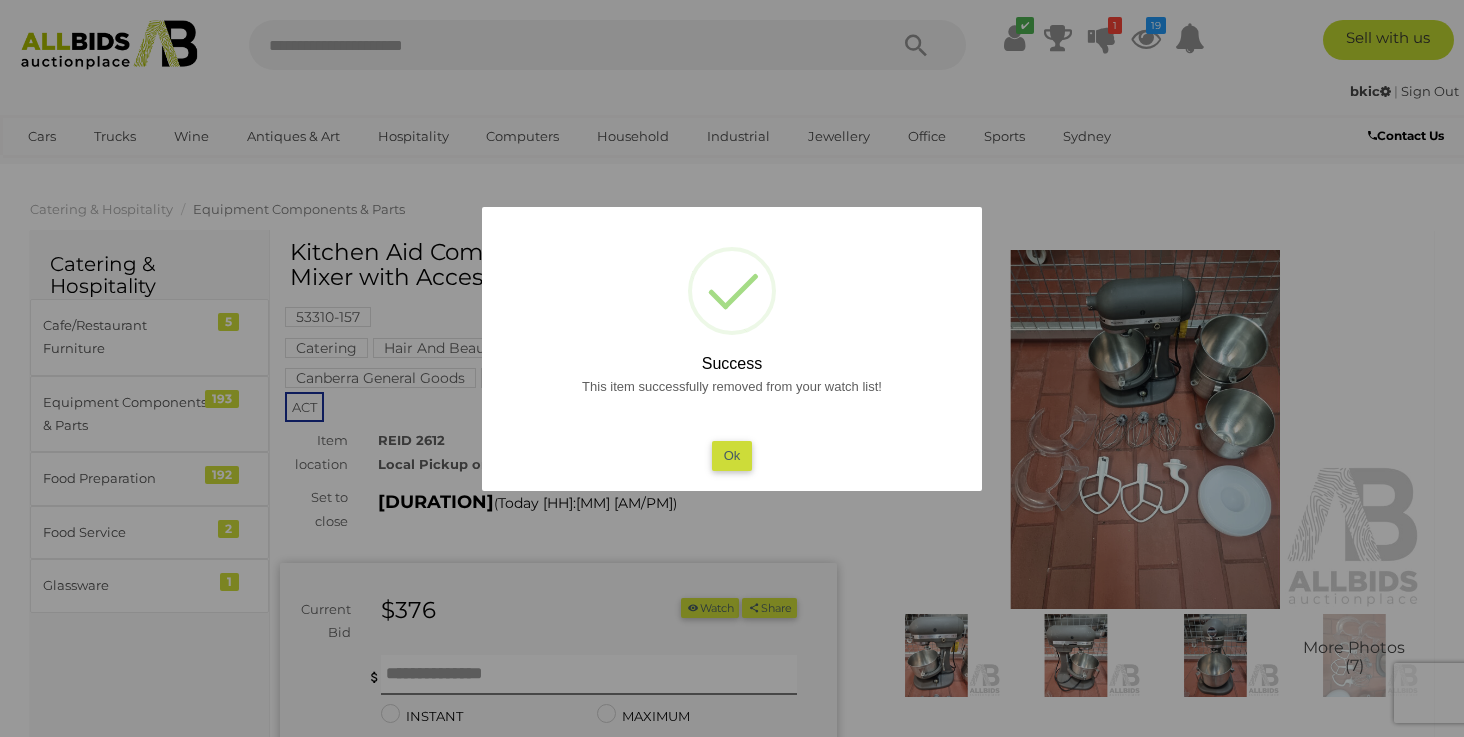 click at bounding box center (732, 368) 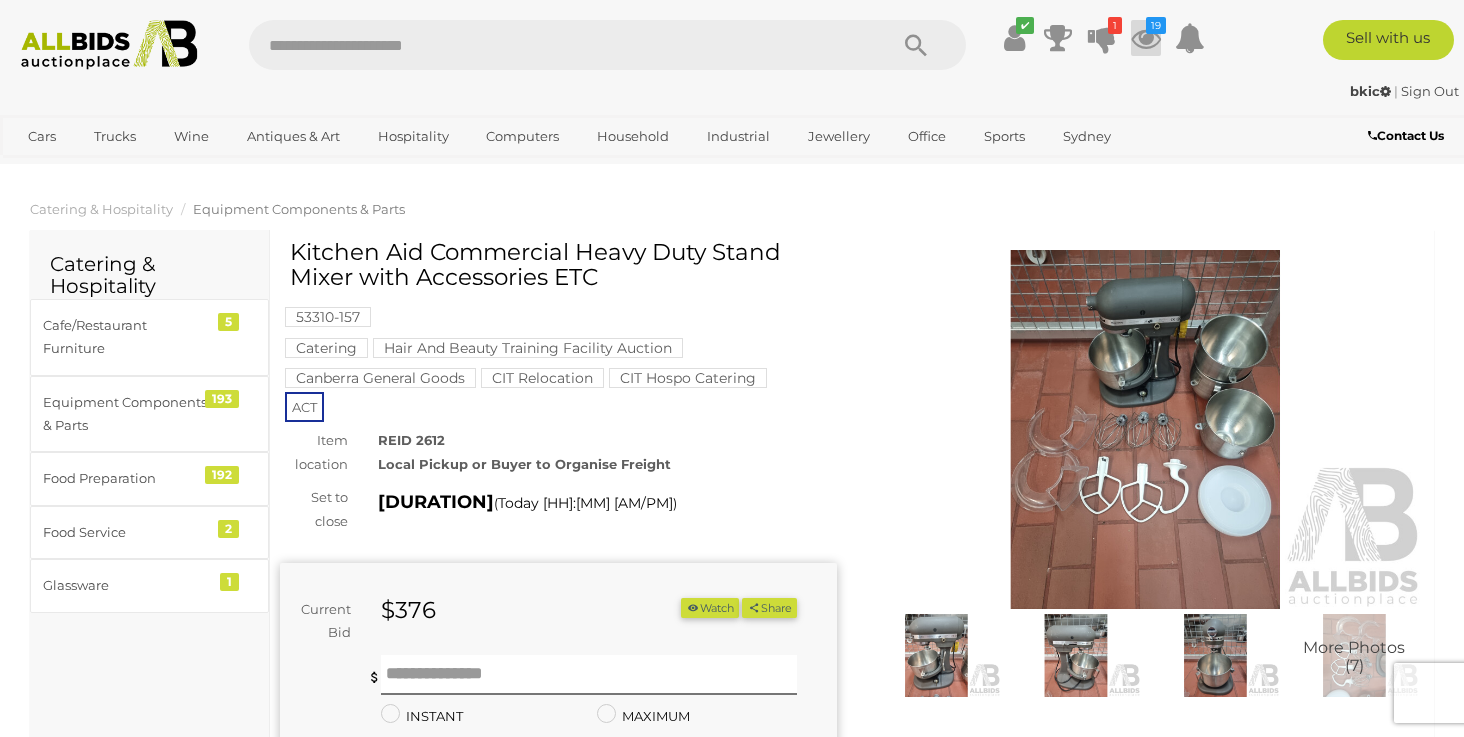 click on "19" at bounding box center [1156, 25] 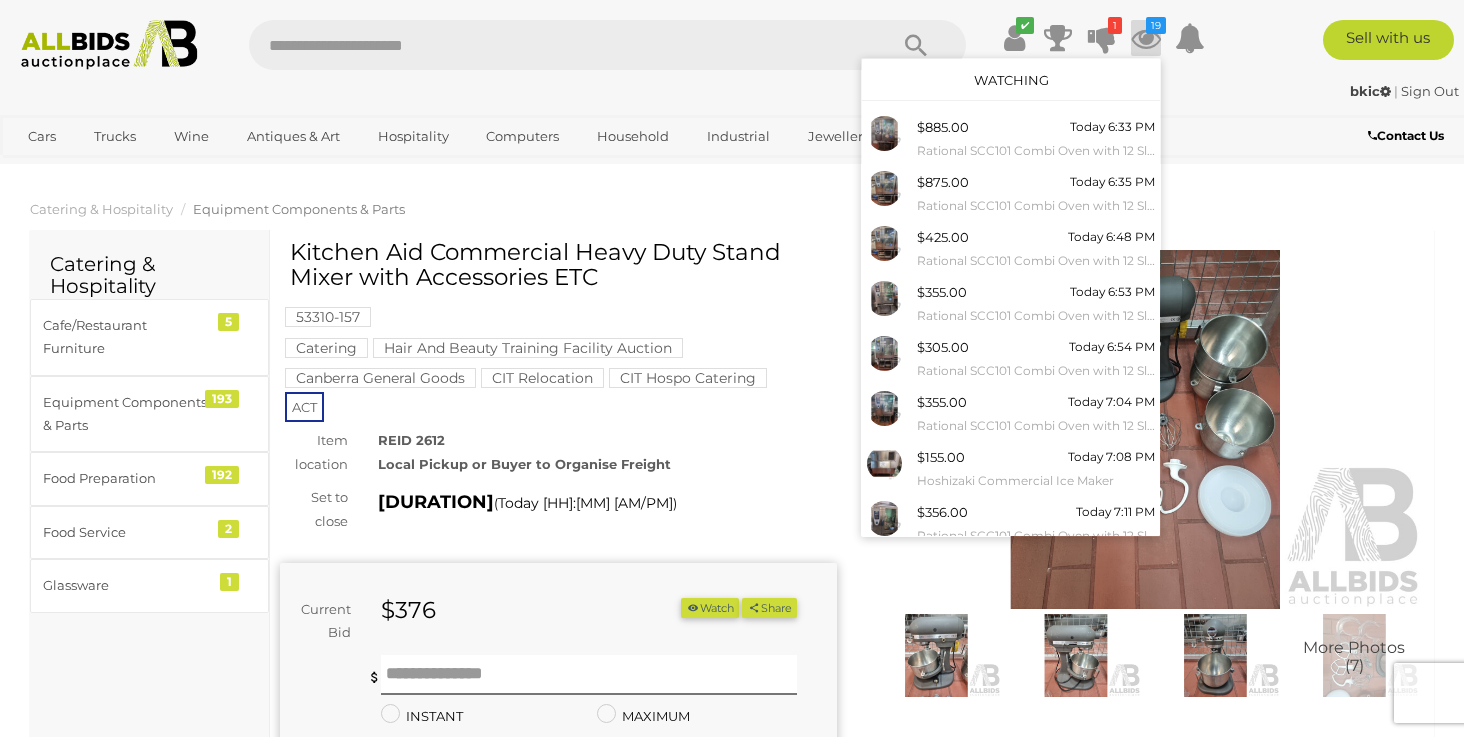 click on "Watching" at bounding box center (1011, 80) 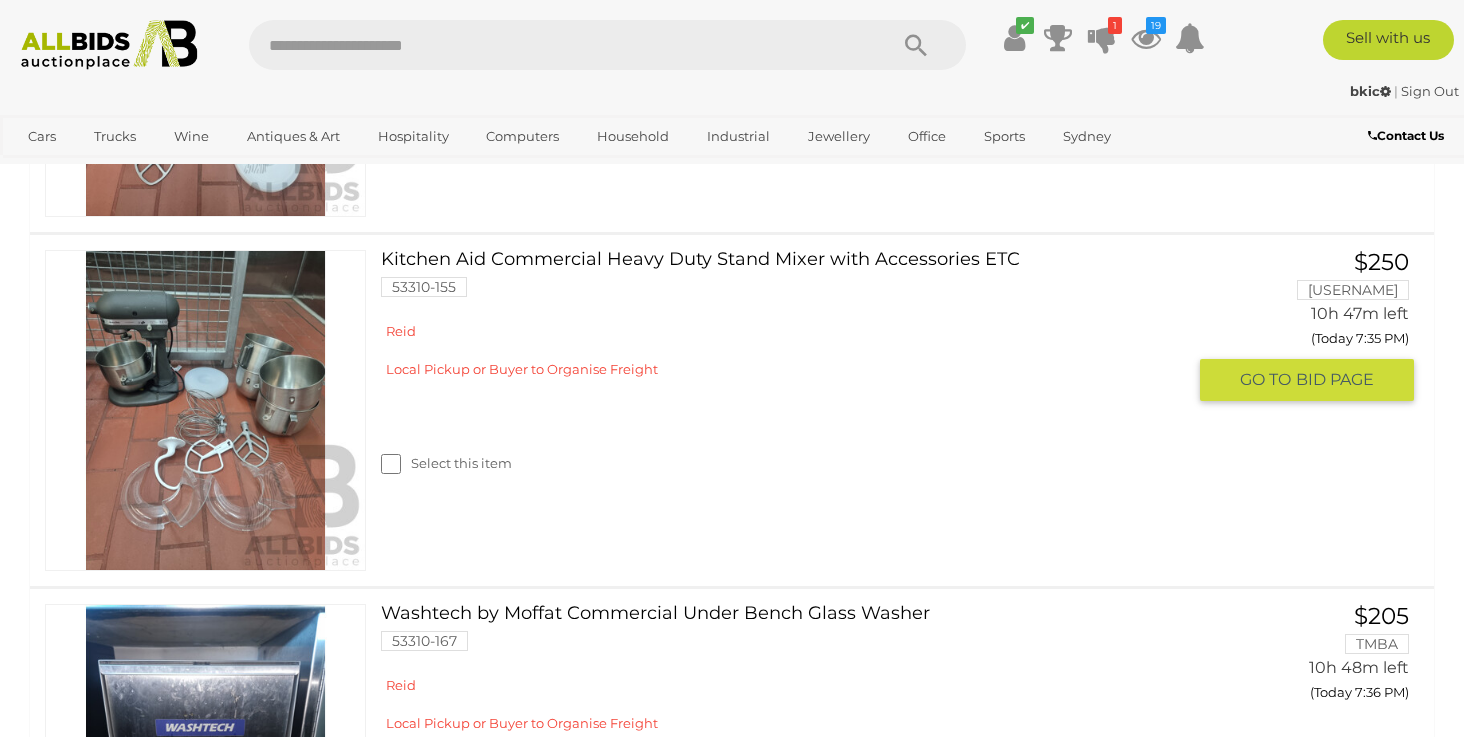 scroll, scrollTop: 3887, scrollLeft: 0, axis: vertical 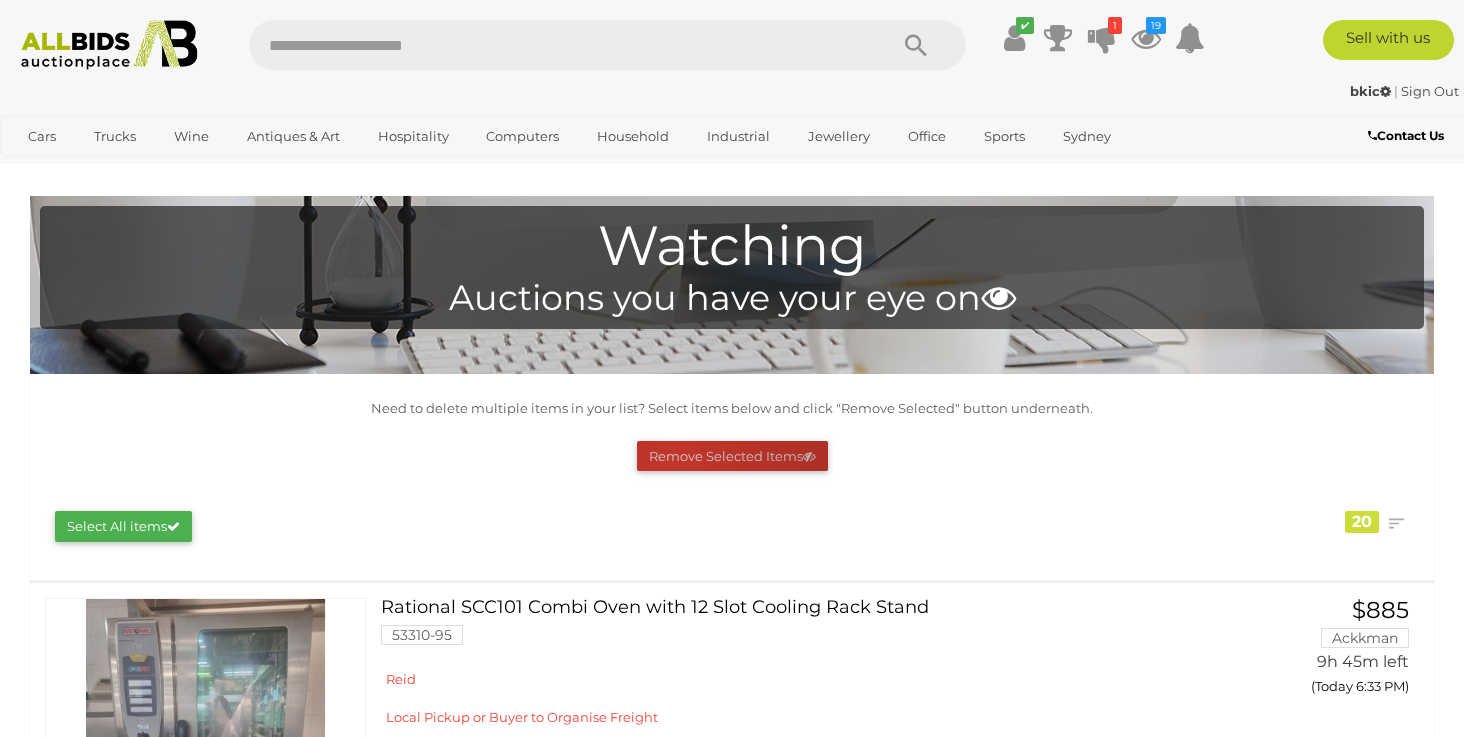 click on "Remove Selected Items" at bounding box center [732, 456] 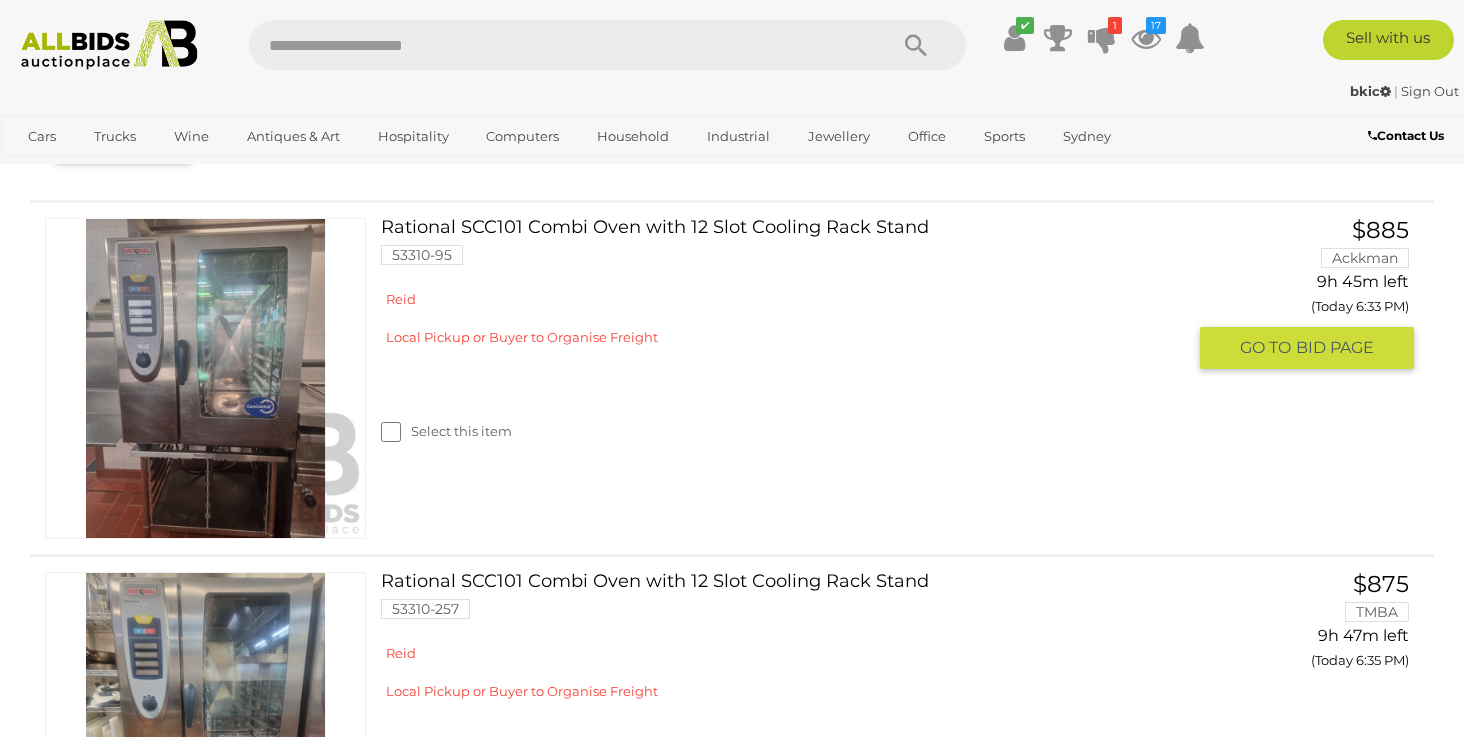 scroll, scrollTop: 458, scrollLeft: 0, axis: vertical 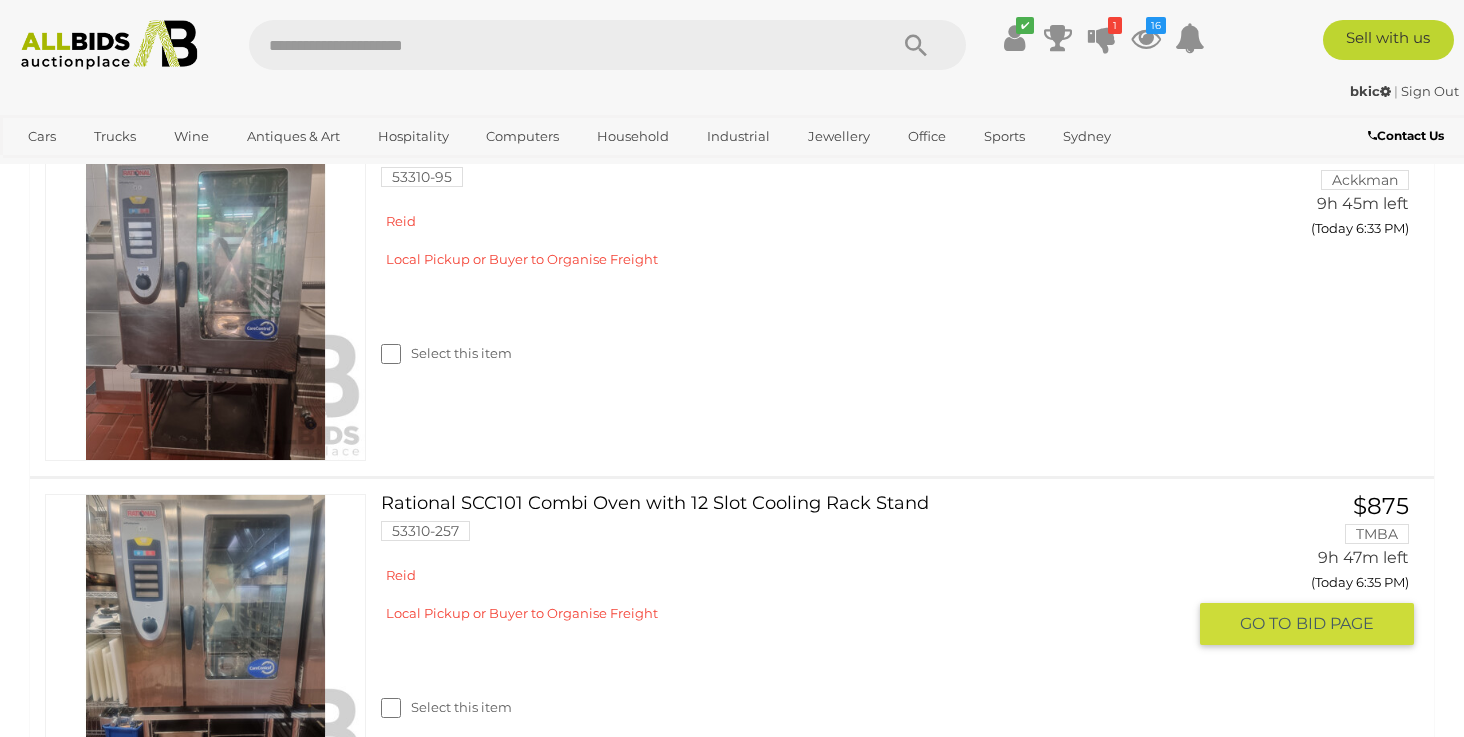 click on "Rational SCC101 Combi Oven with 12 Slot Cooling Rack Stand
53310-257" at bounding box center [790, 525] 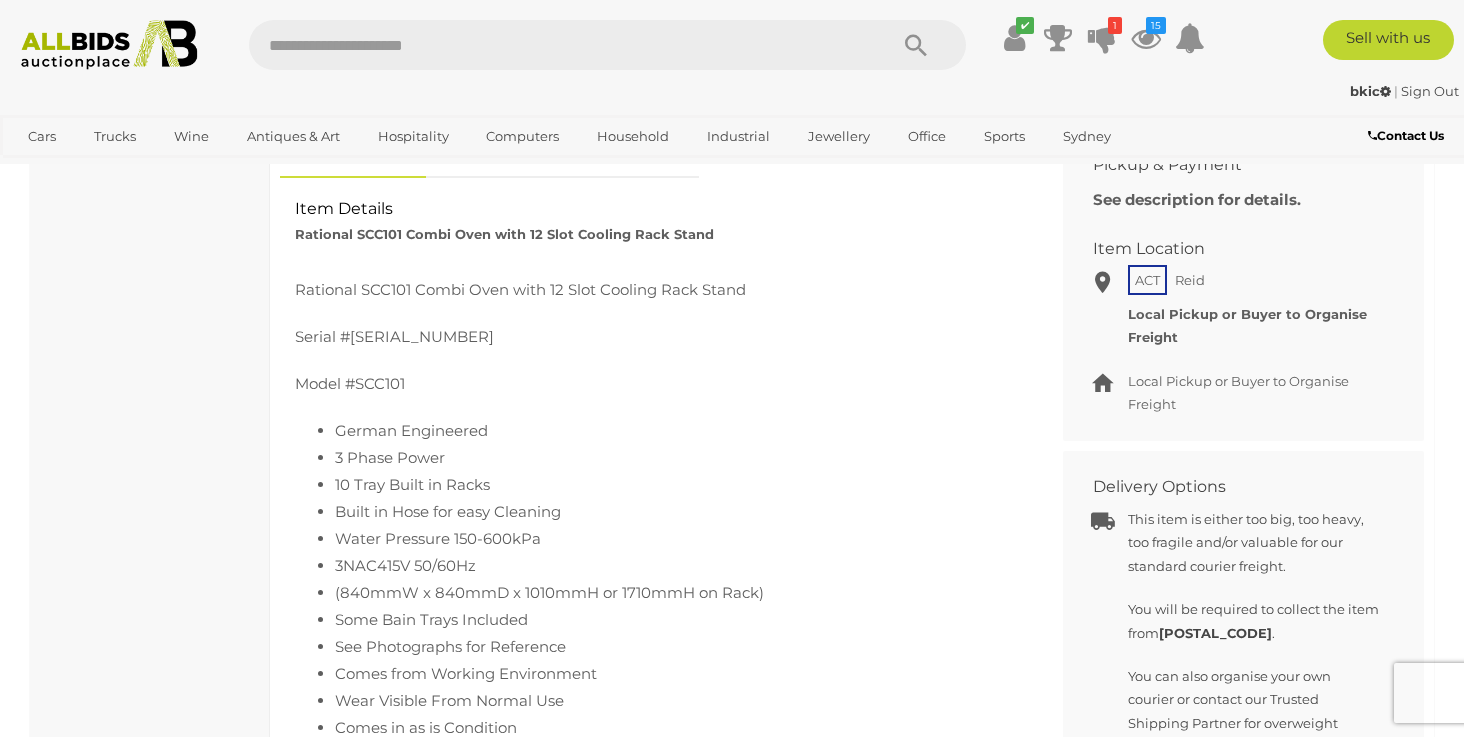 scroll, scrollTop: 968, scrollLeft: 0, axis: vertical 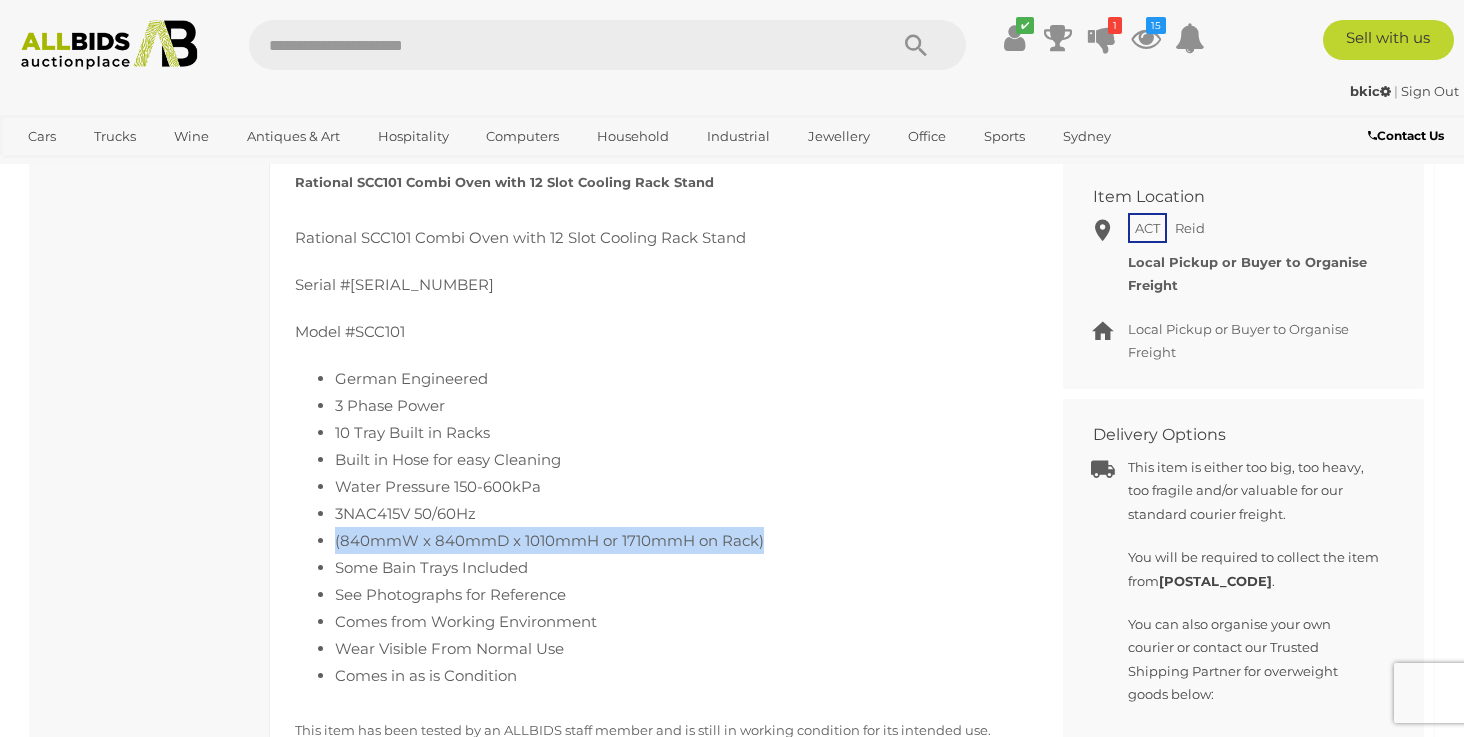 drag, startPoint x: 779, startPoint y: 537, endPoint x: 309, endPoint y: 548, distance: 470.1287 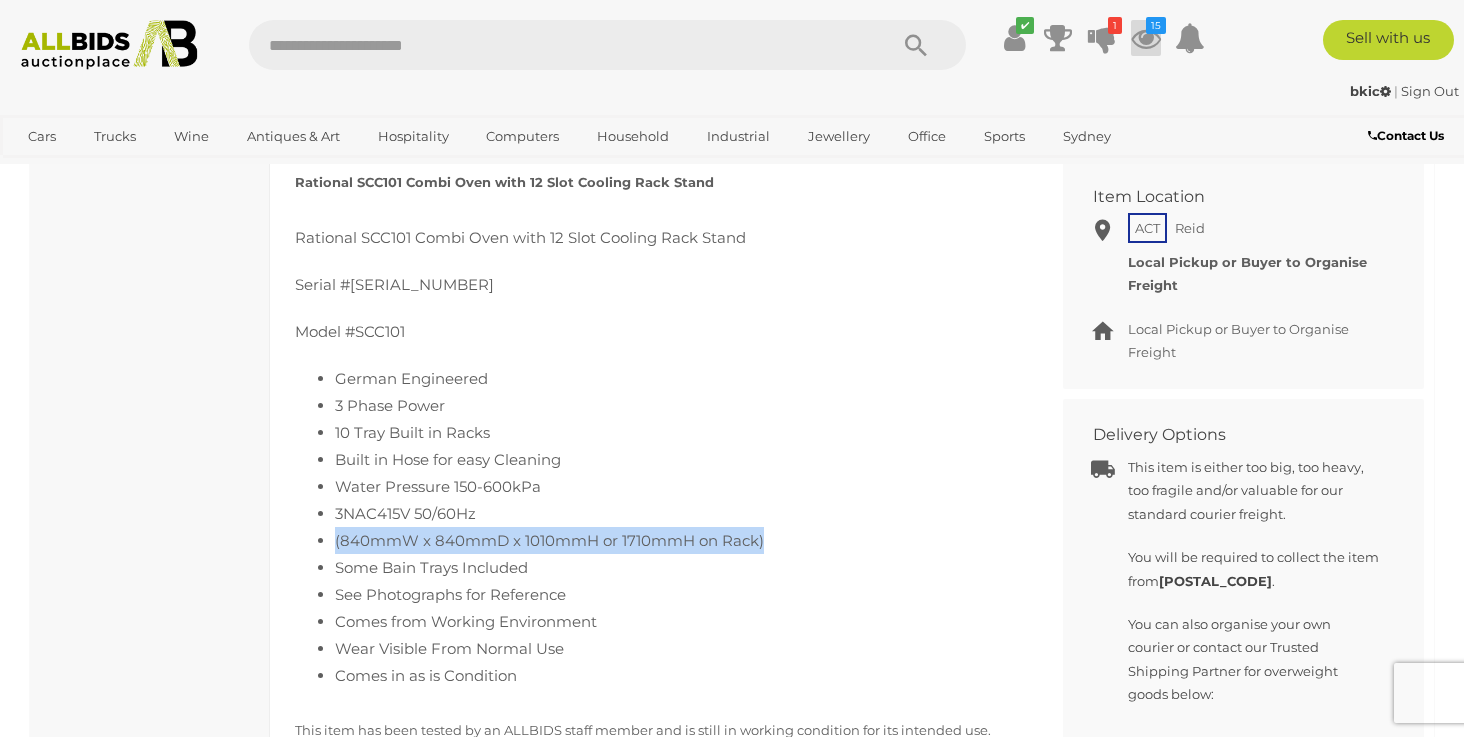 click at bounding box center (1146, 38) 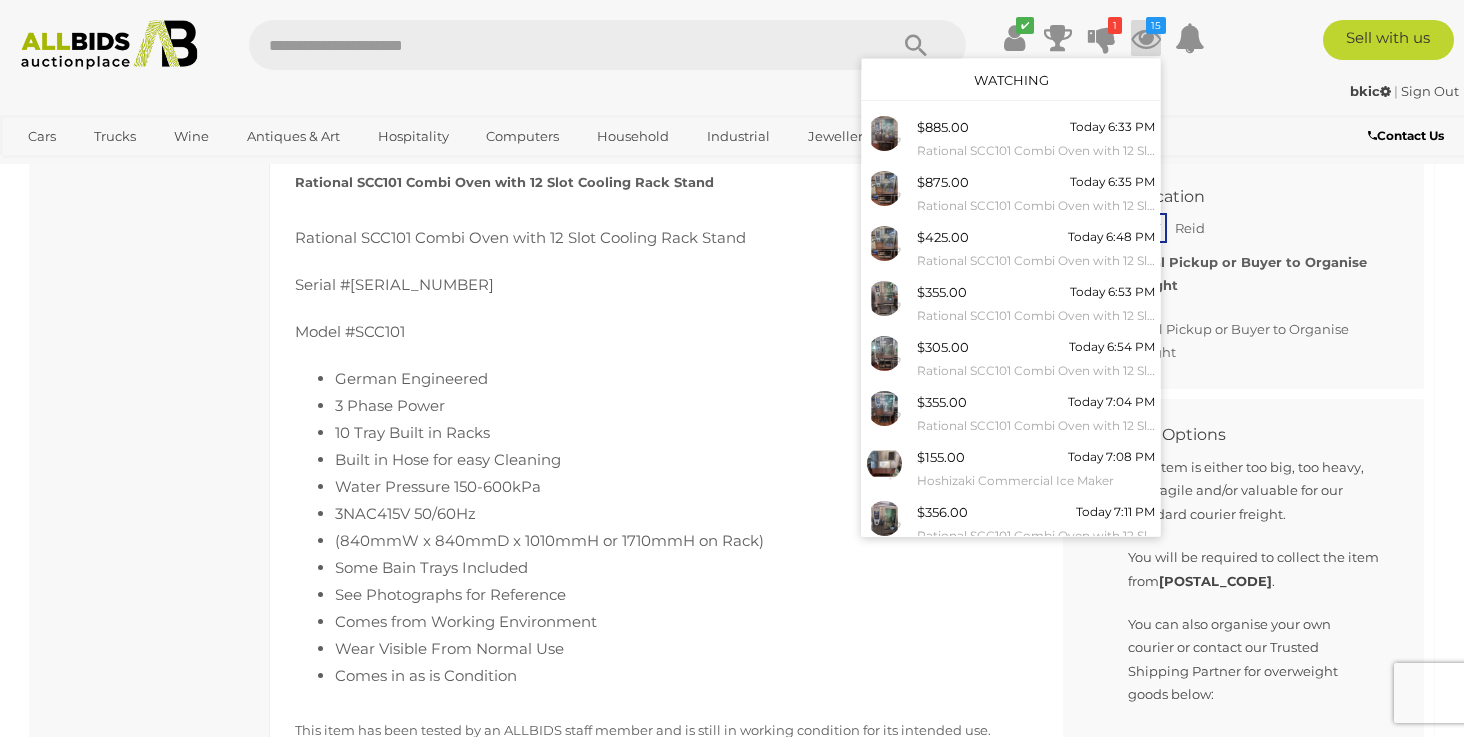 click on "Watching" at bounding box center [1011, 80] 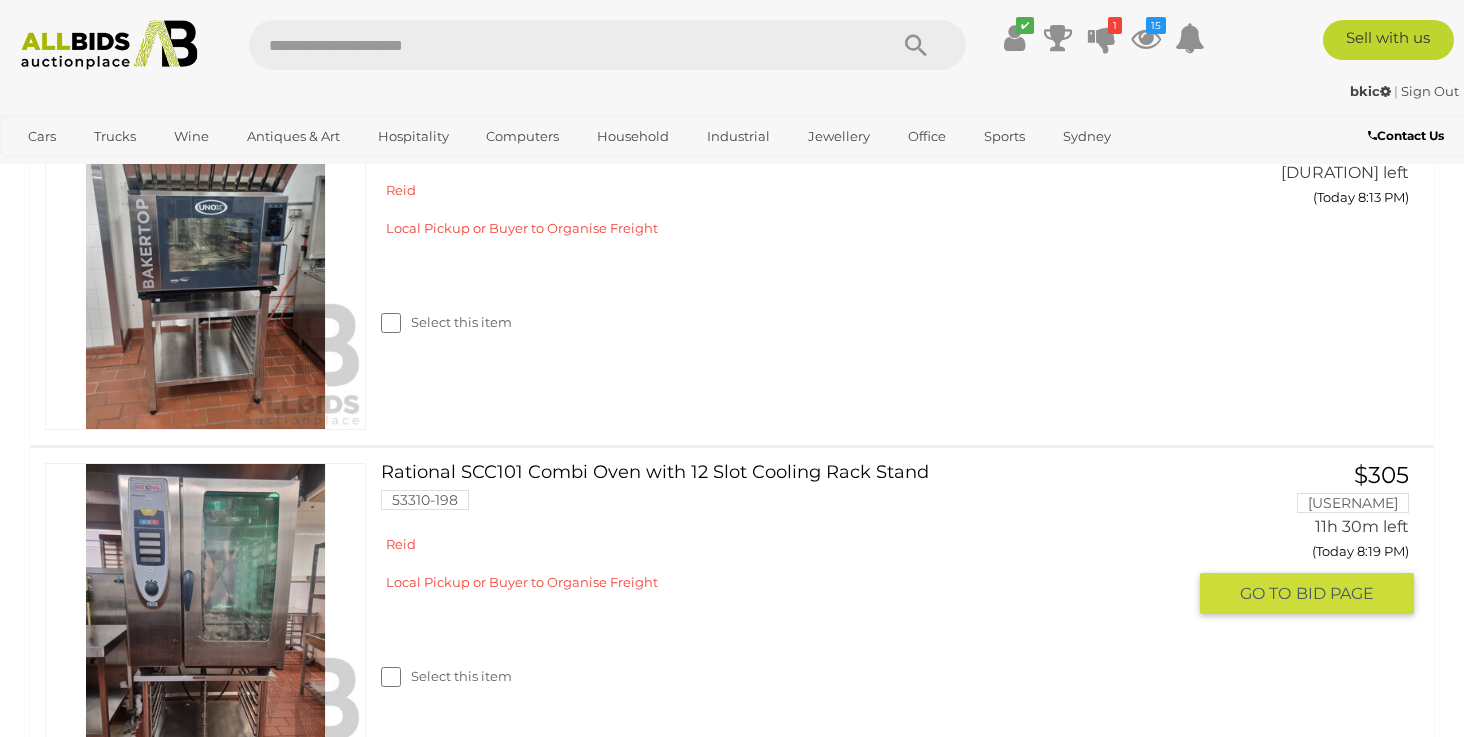 scroll, scrollTop: 4257, scrollLeft: 0, axis: vertical 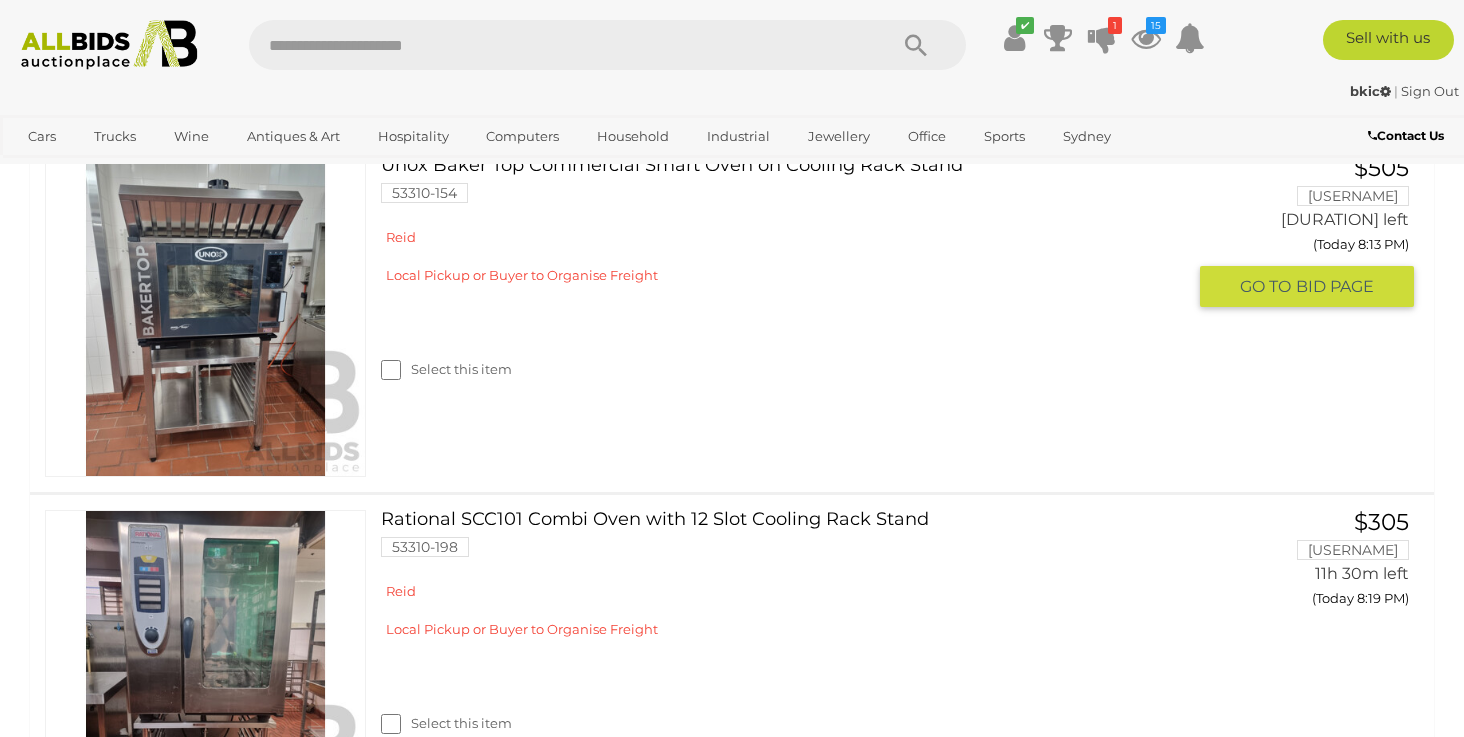 click on "Unox Baker Top Commercial Smart Oven on Cooling Rack Stand
53310-154" at bounding box center (790, 187) 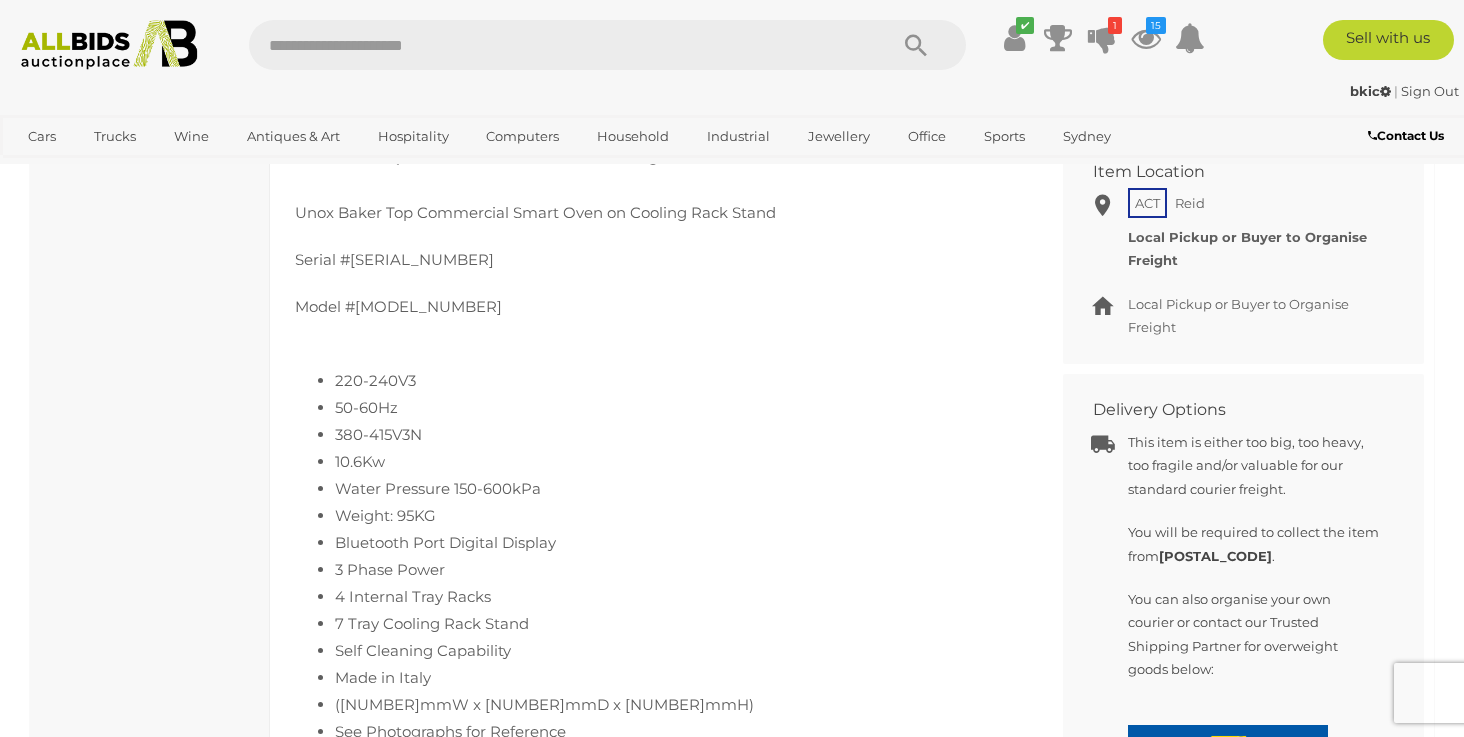 scroll, scrollTop: 1155, scrollLeft: 0, axis: vertical 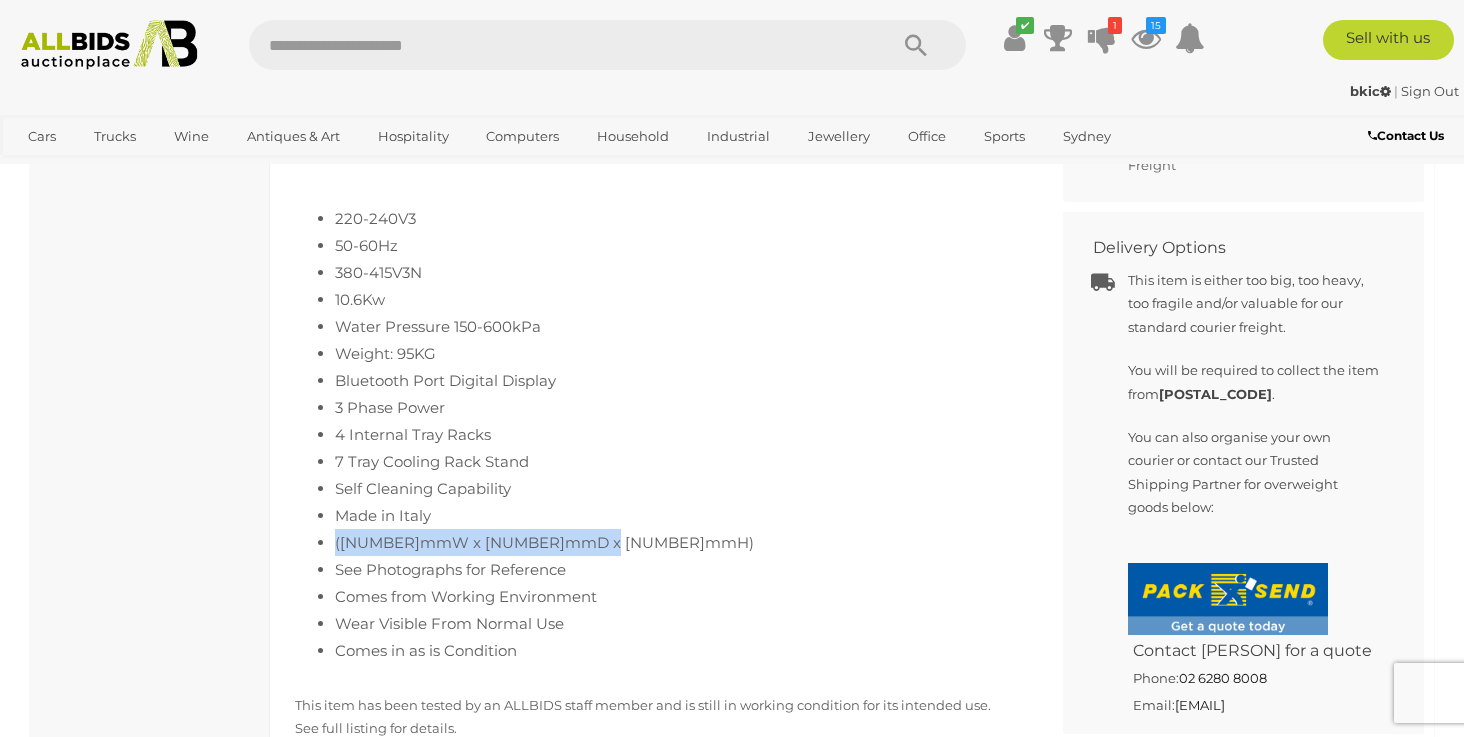 drag, startPoint x: 619, startPoint y: 543, endPoint x: 305, endPoint y: 543, distance: 314 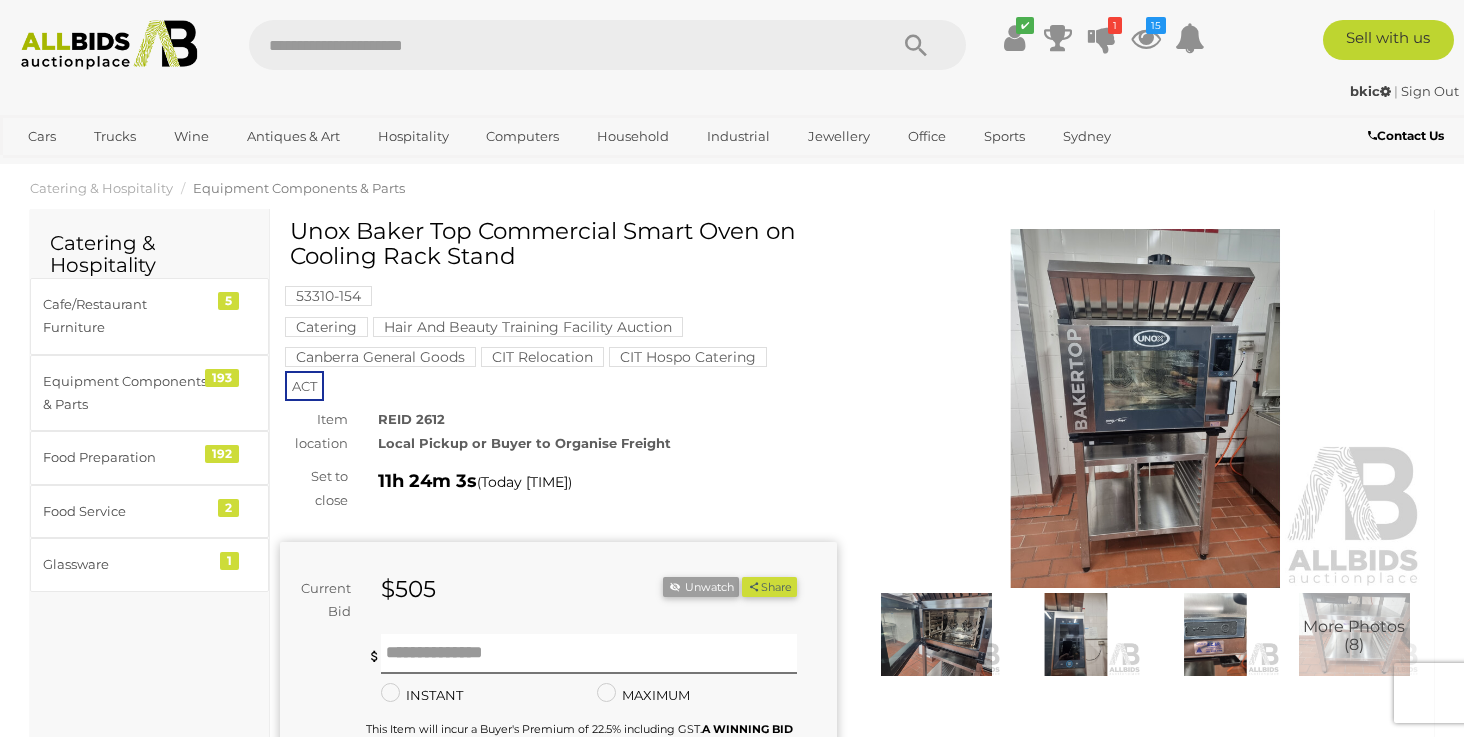 scroll, scrollTop: 0, scrollLeft: 0, axis: both 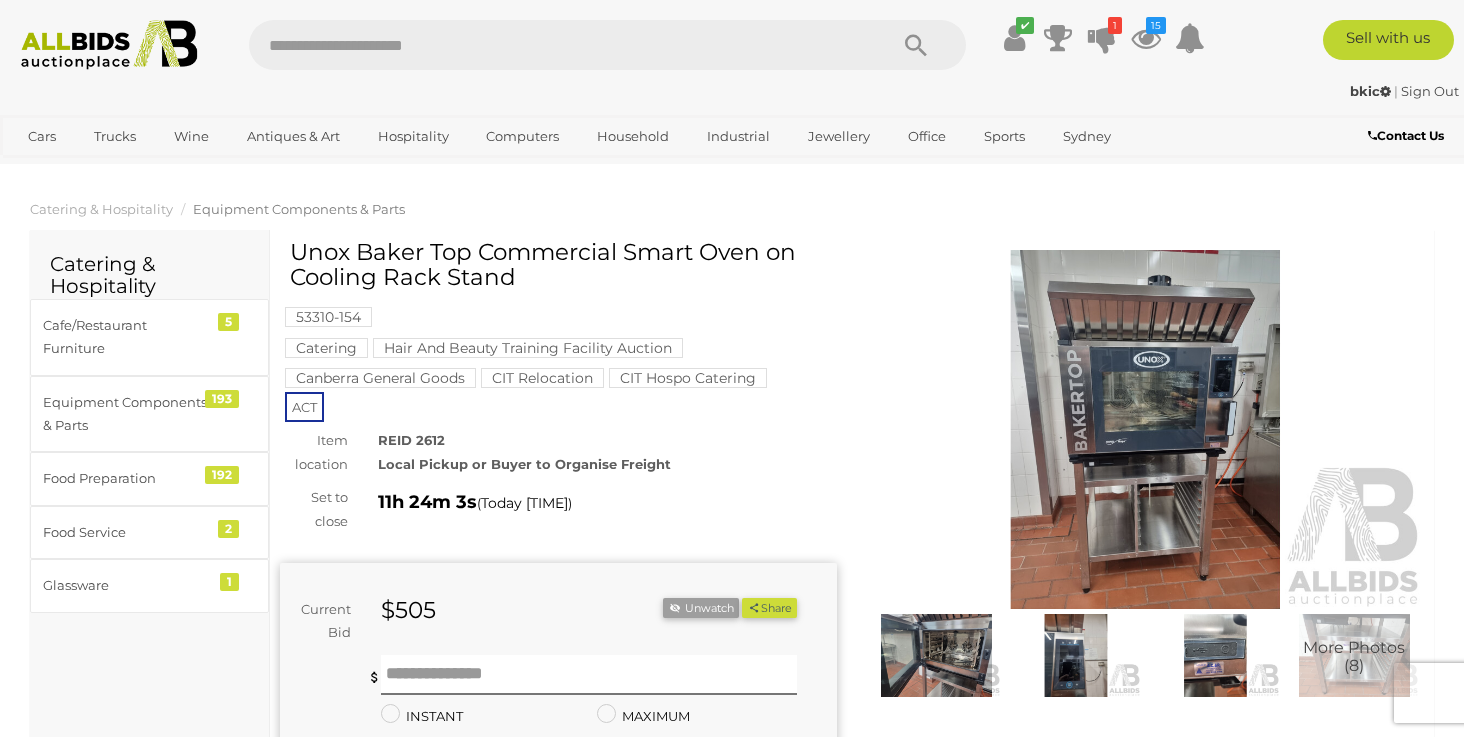 click at bounding box center (1145, 429) 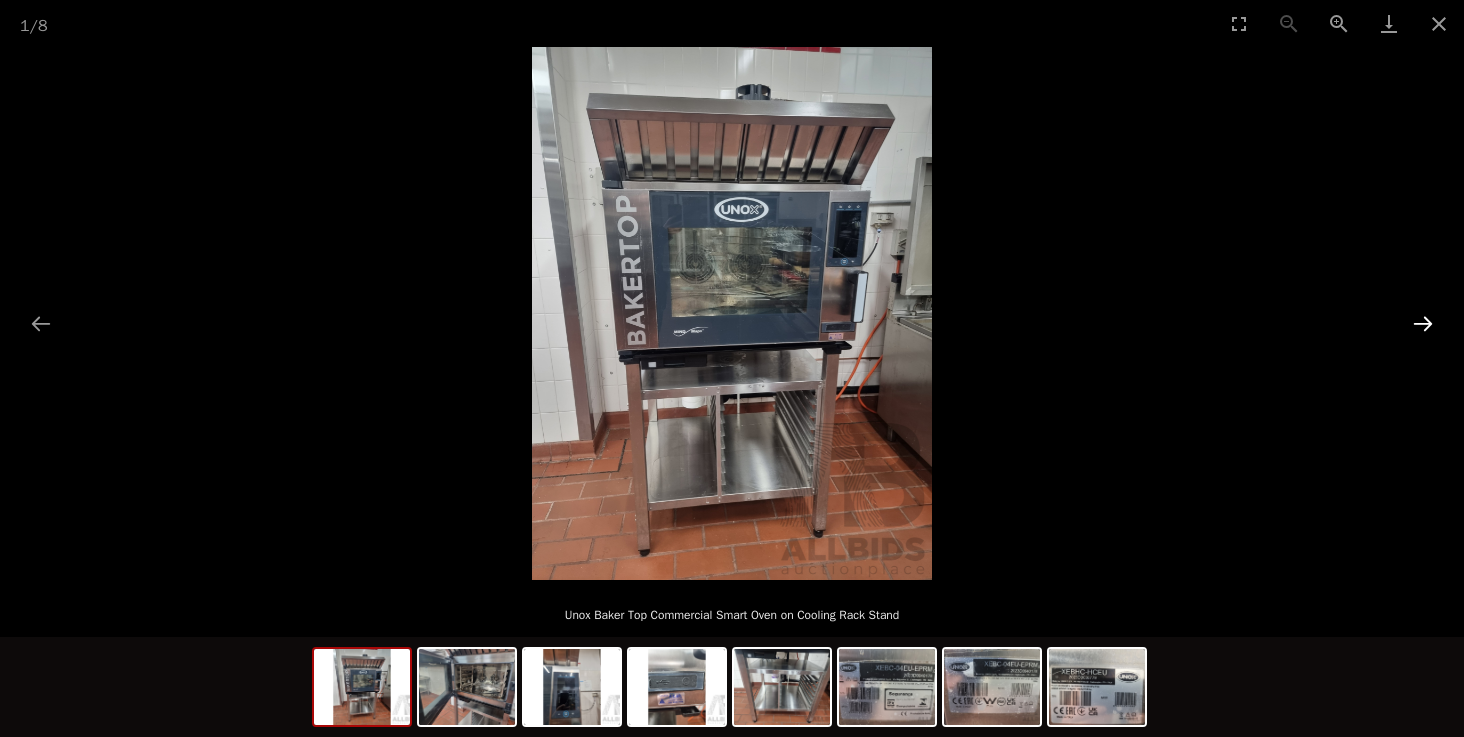 click at bounding box center [1423, 323] 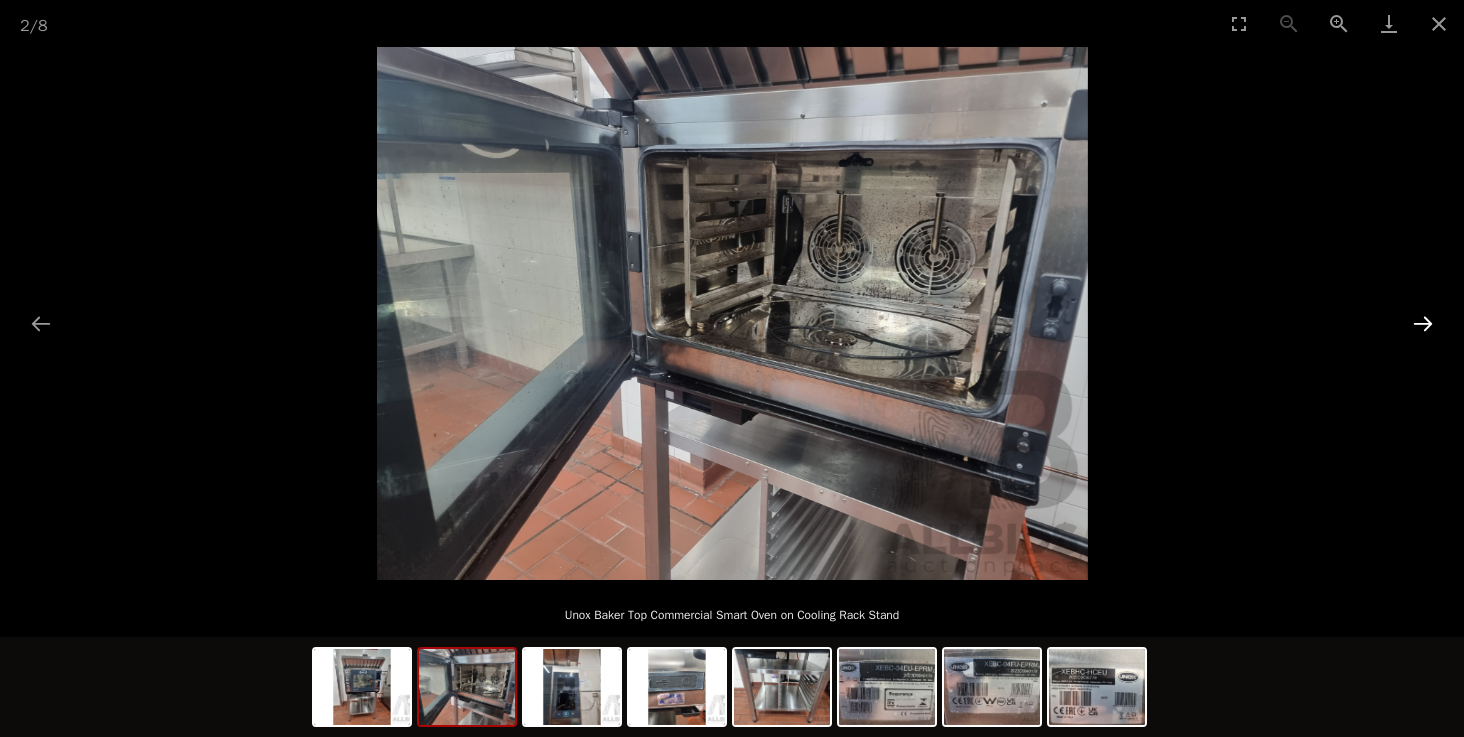 click at bounding box center (1423, 323) 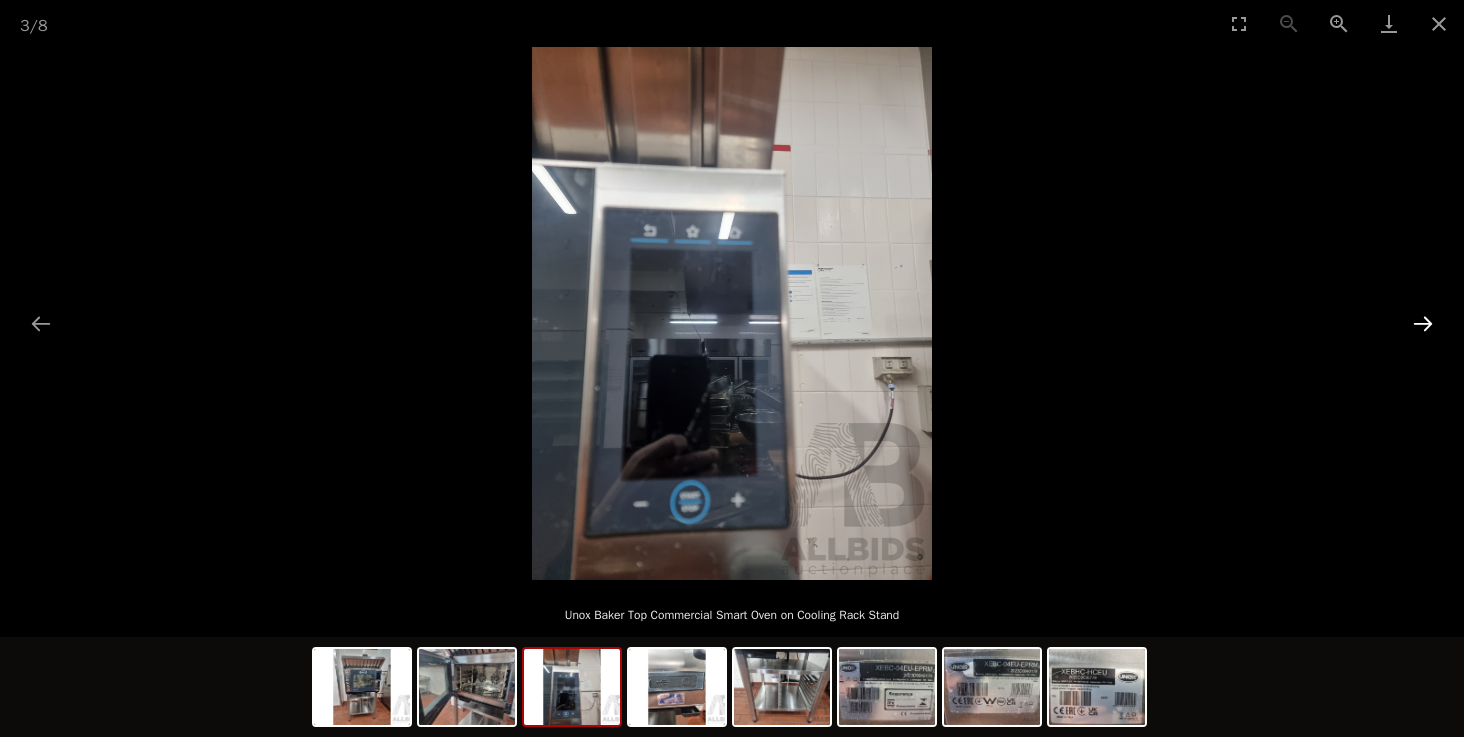 click at bounding box center [1423, 323] 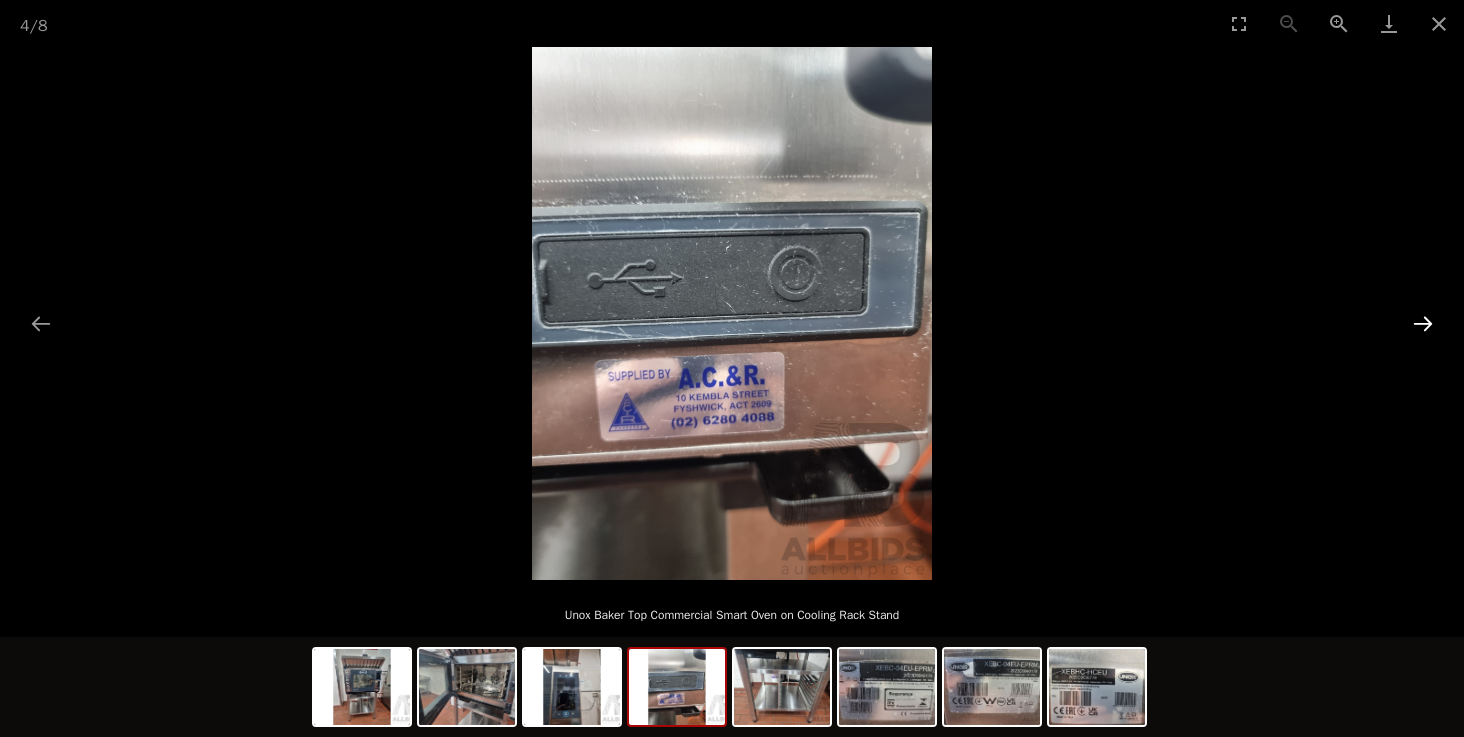 click at bounding box center [1423, 323] 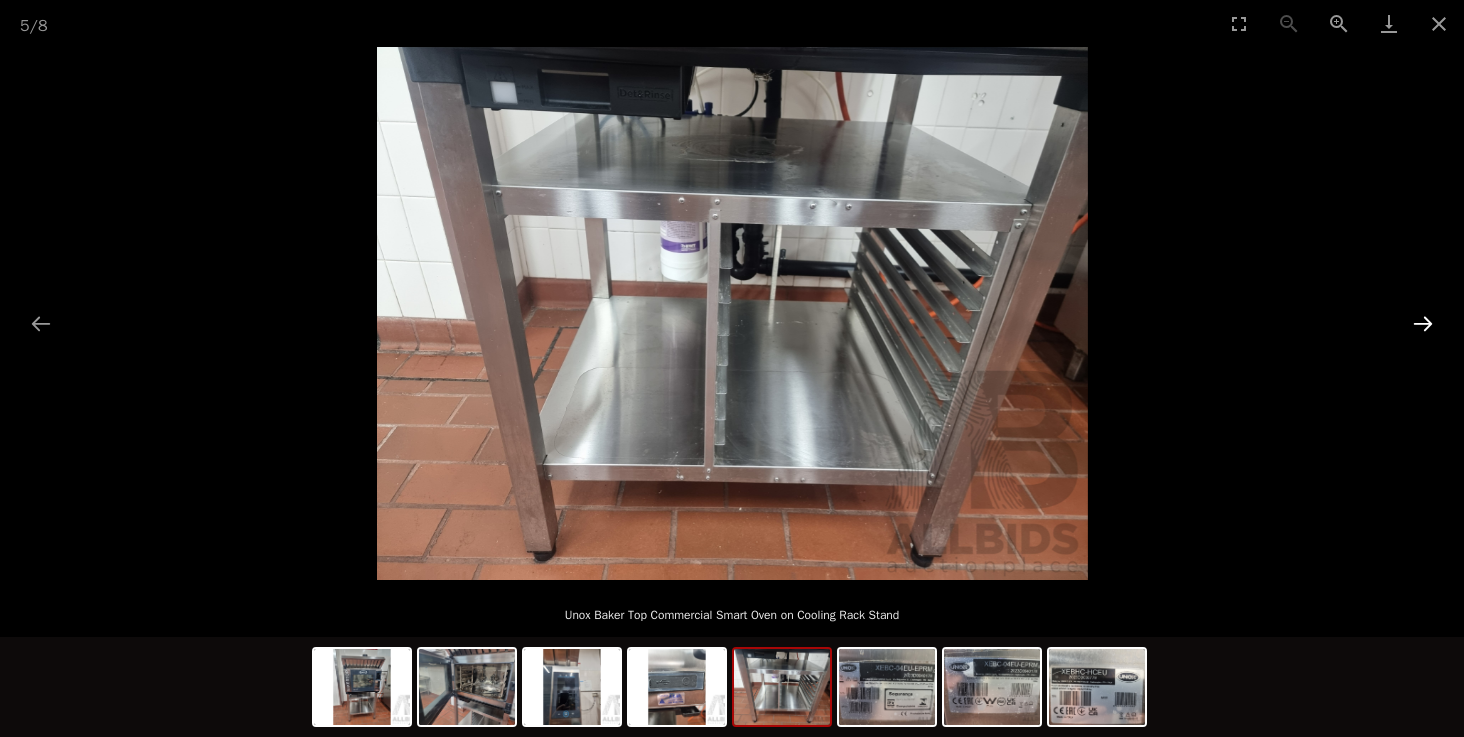 click at bounding box center (1423, 323) 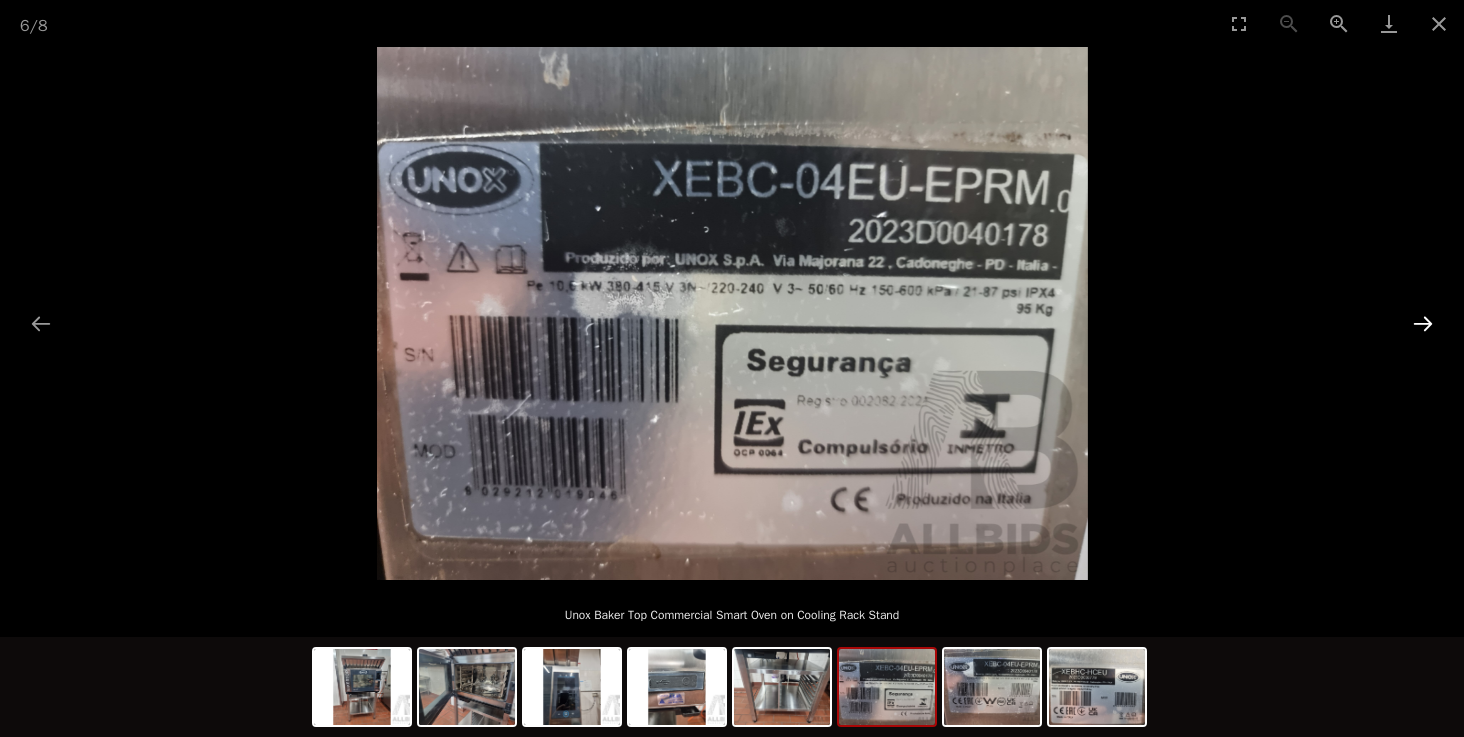 click at bounding box center (1423, 323) 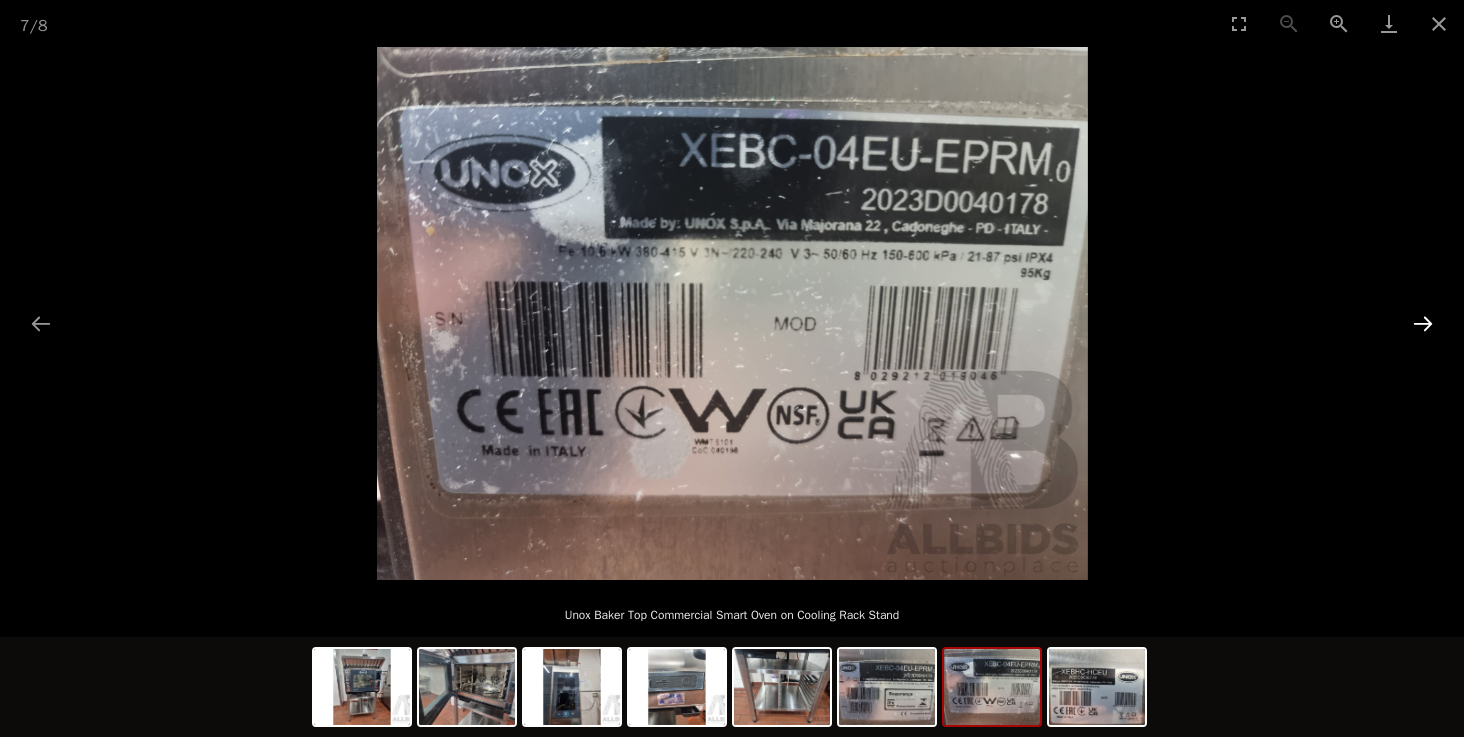 click at bounding box center (1423, 323) 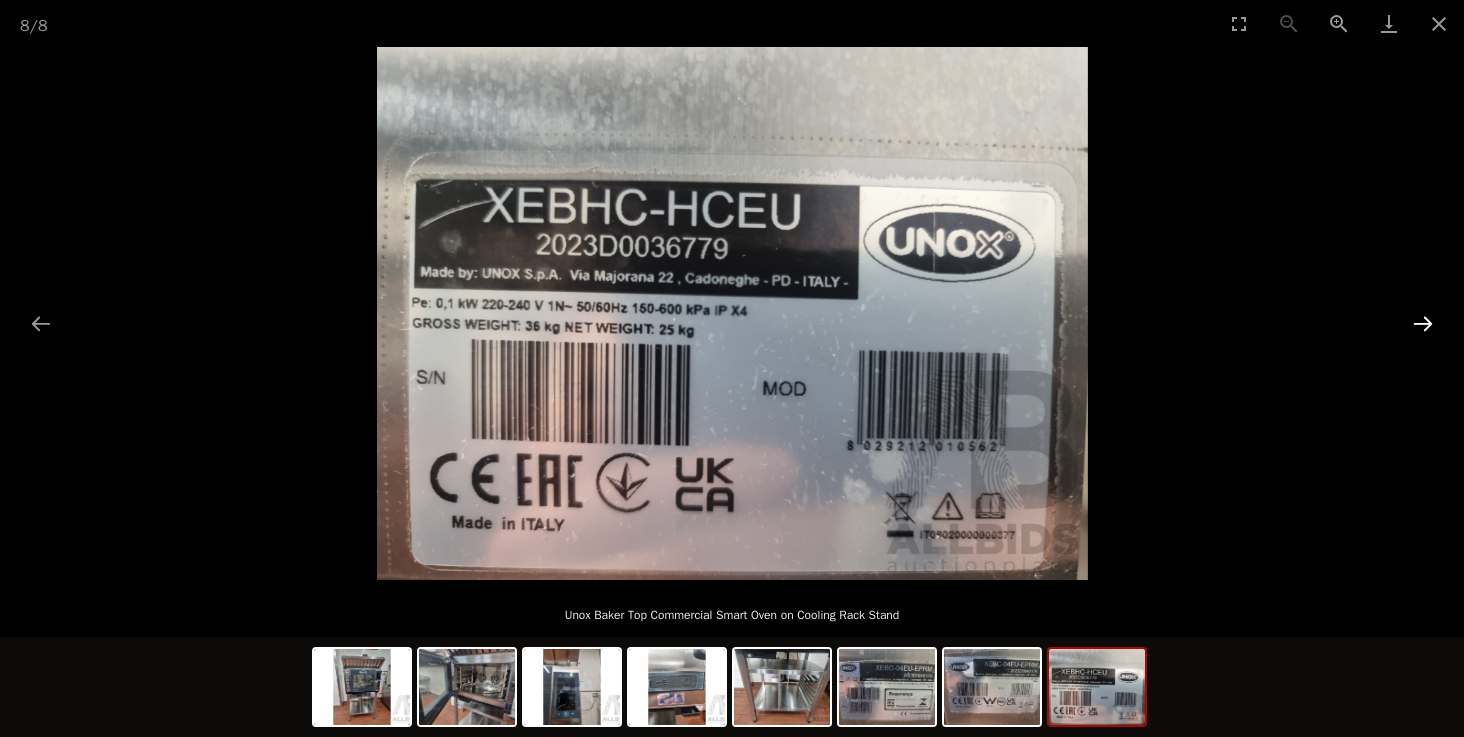 click at bounding box center [1423, 323] 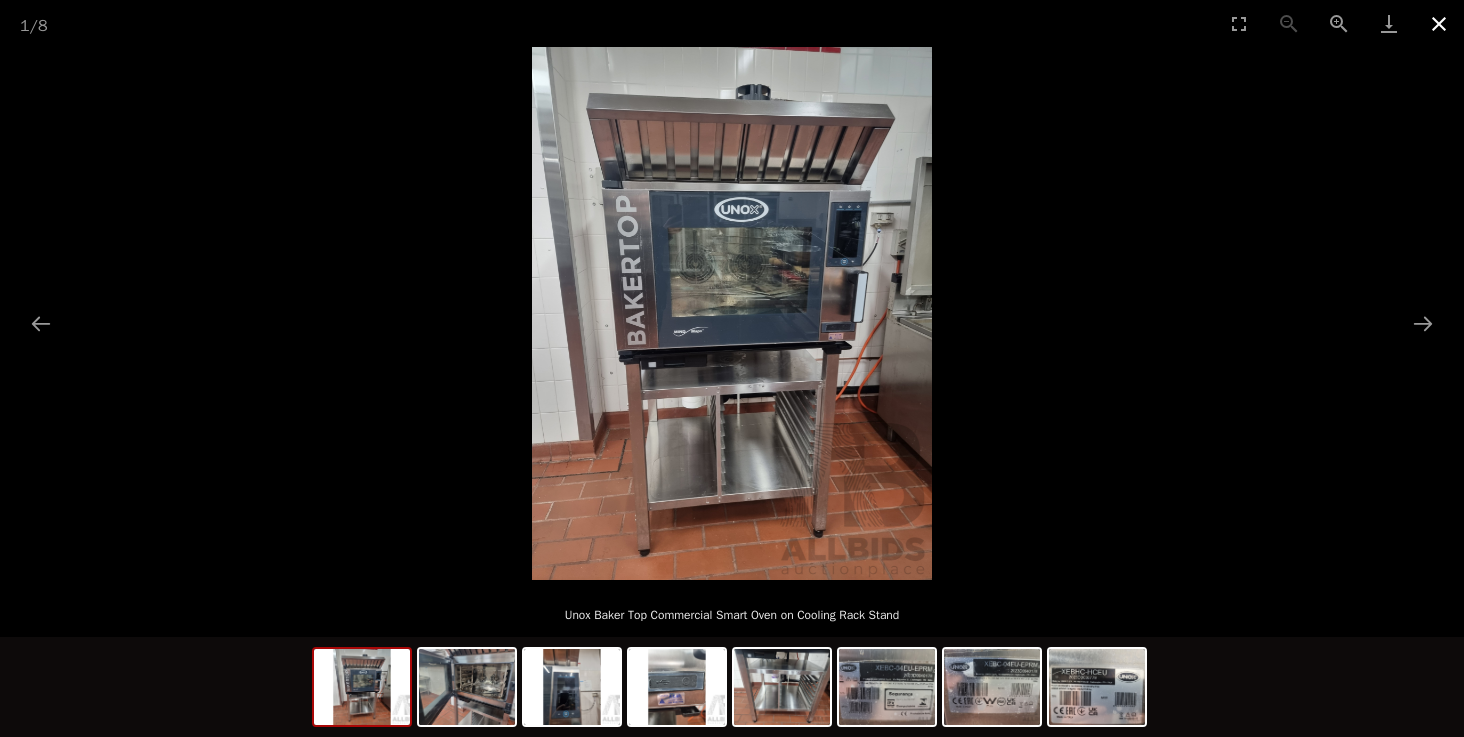 click at bounding box center (1439, 23) 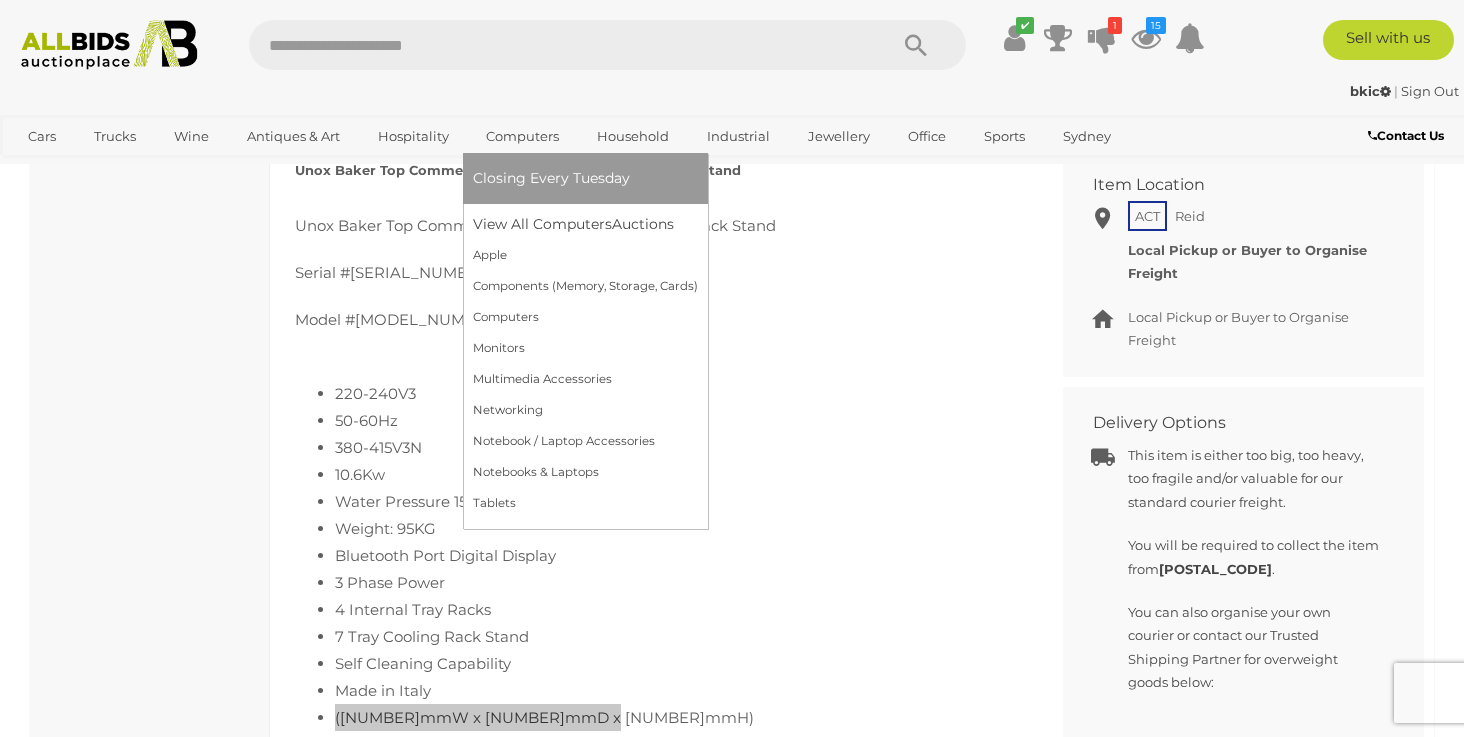 scroll, scrollTop: 985, scrollLeft: 0, axis: vertical 